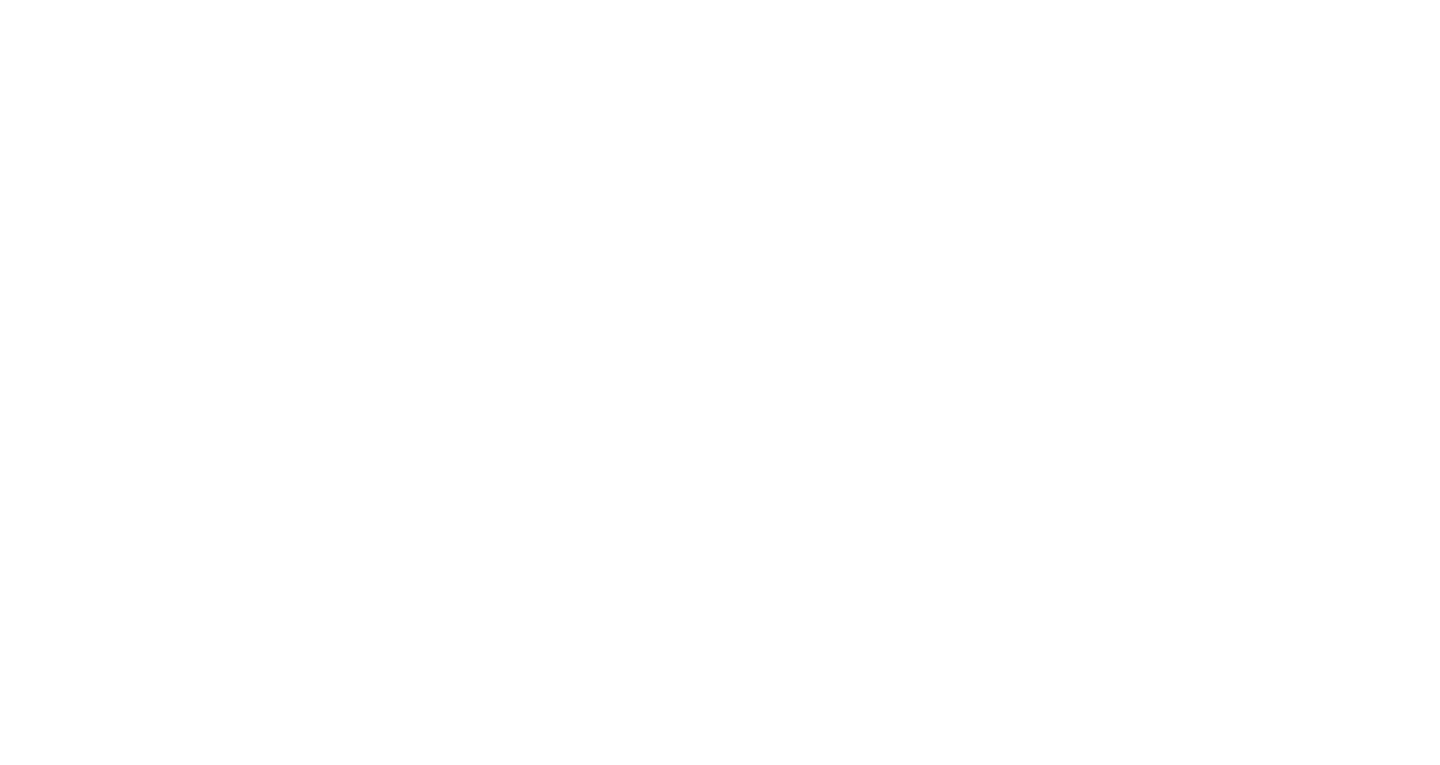 scroll, scrollTop: 0, scrollLeft: 0, axis: both 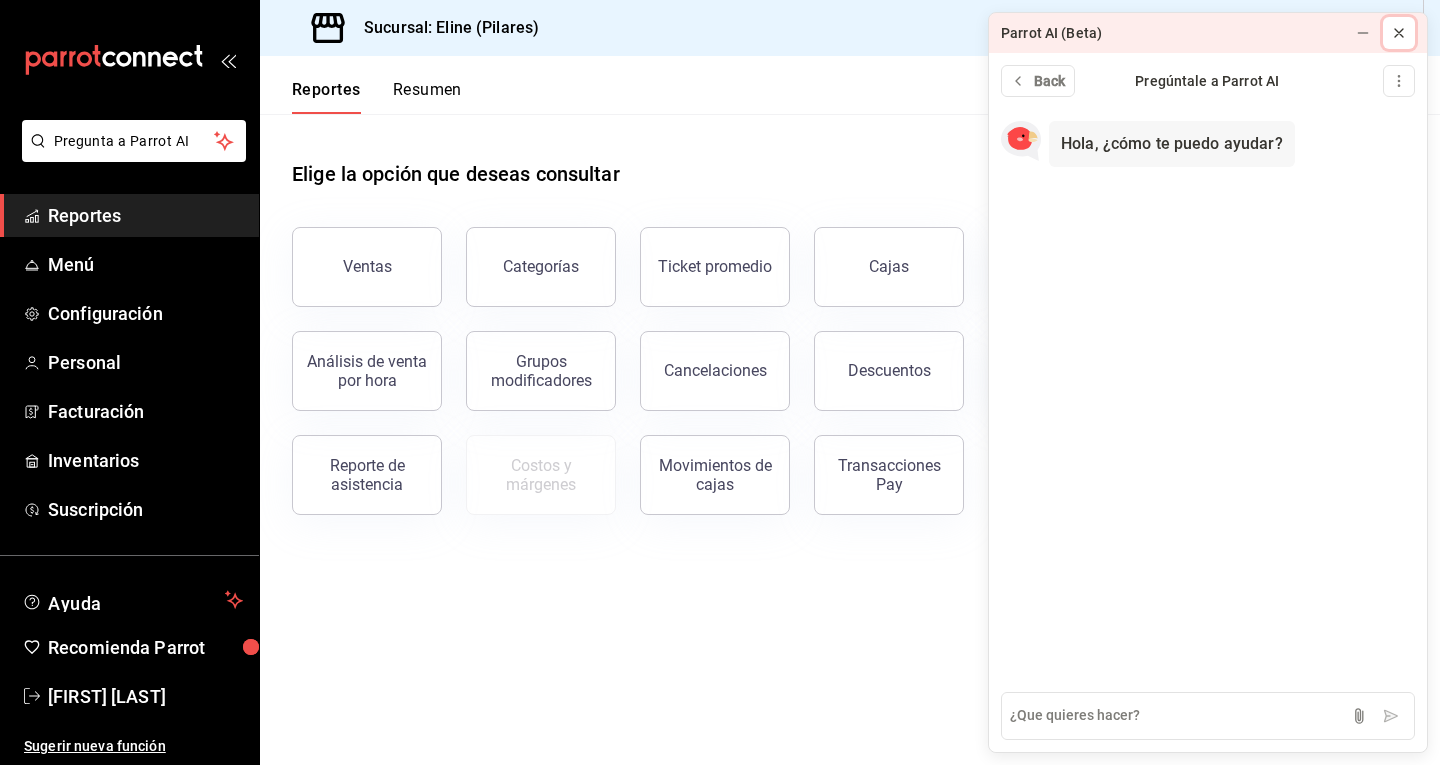 click 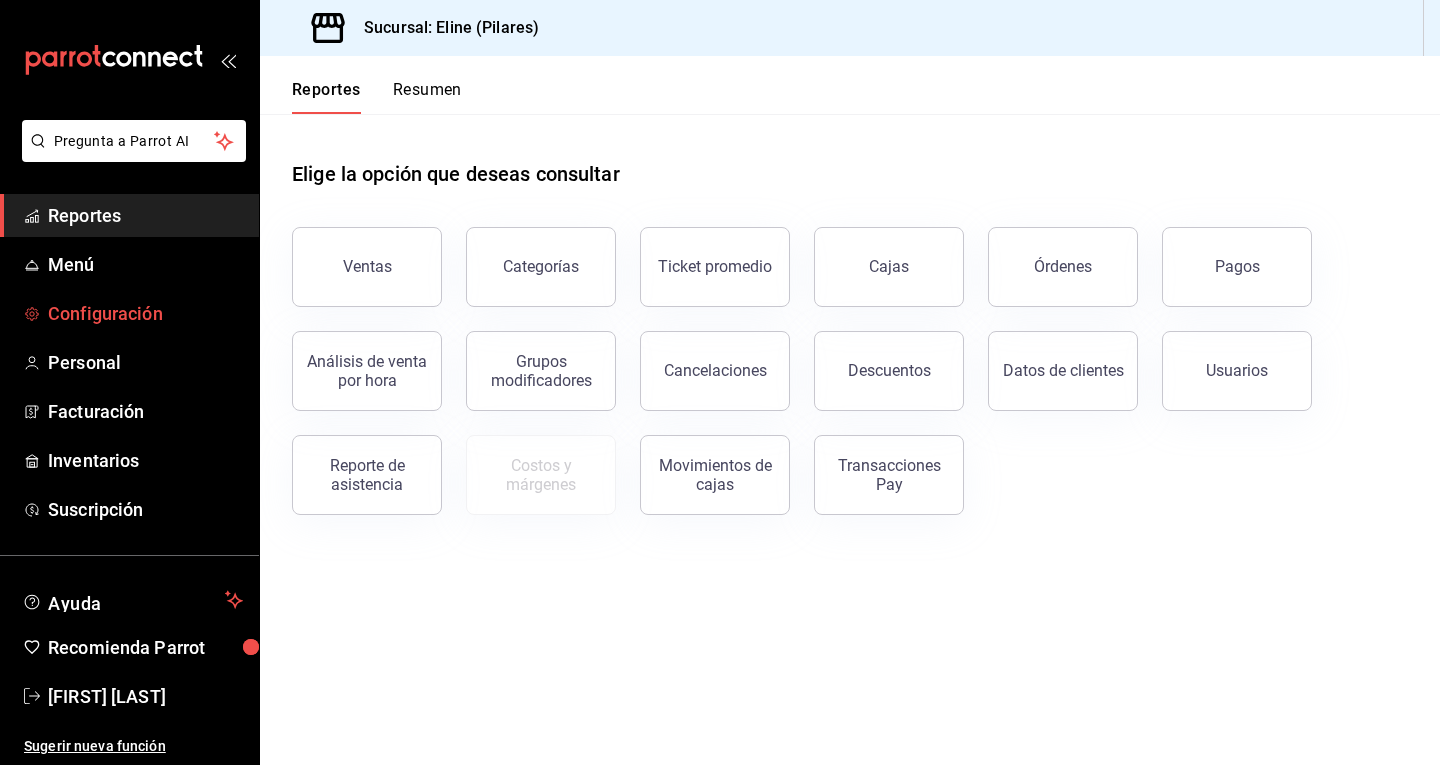 click on "Configuración" at bounding box center (145, 313) 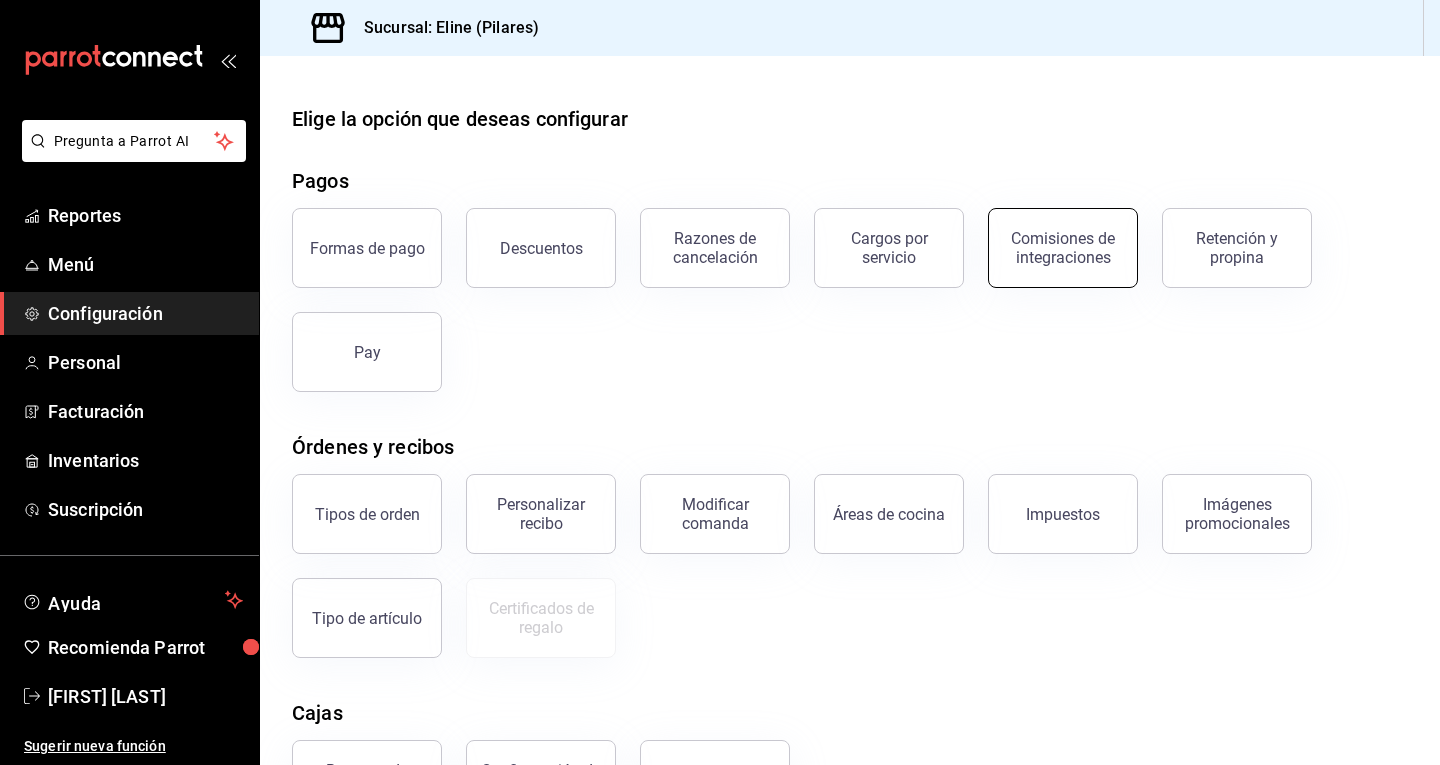 click on "Comisiones de integraciones" at bounding box center (1063, 248) 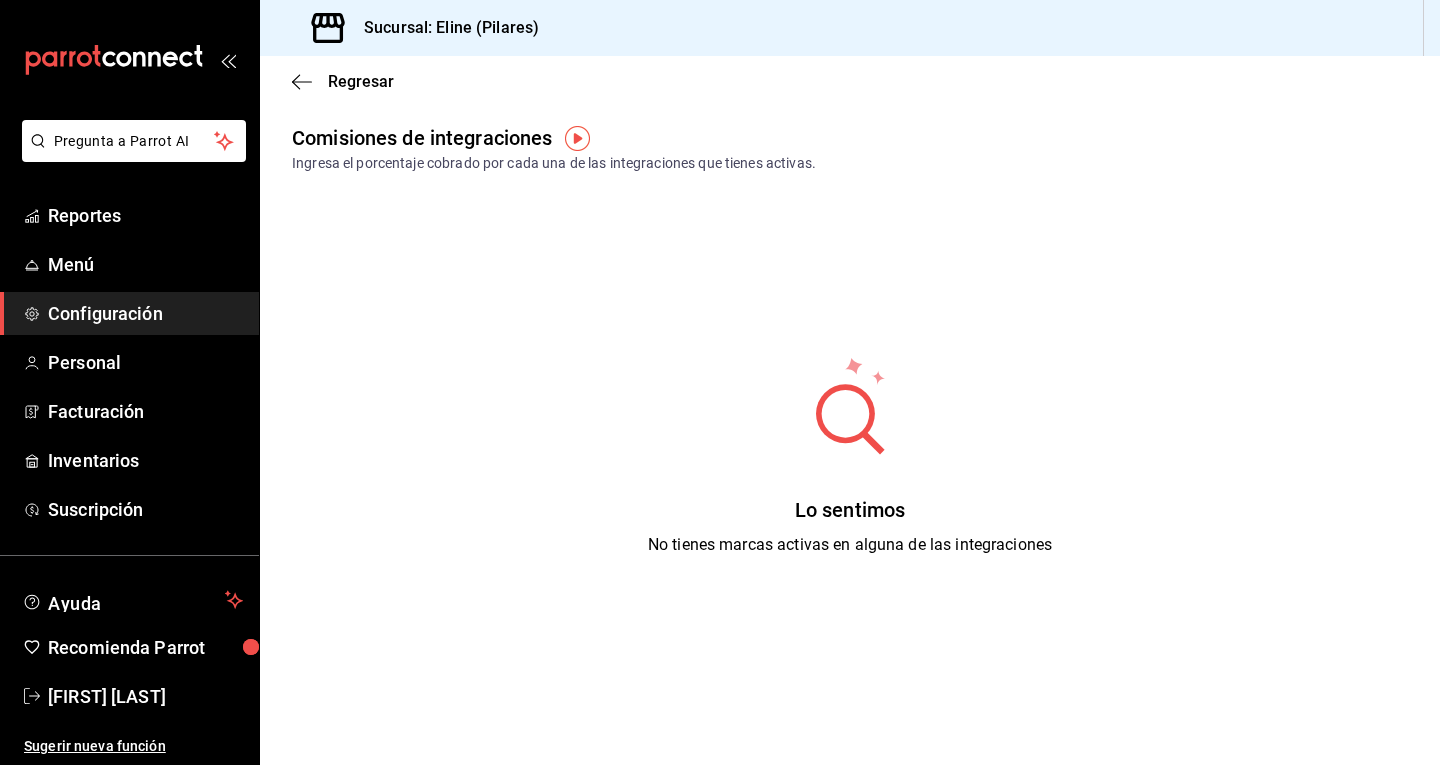 click on "Regresar" at bounding box center [850, 81] 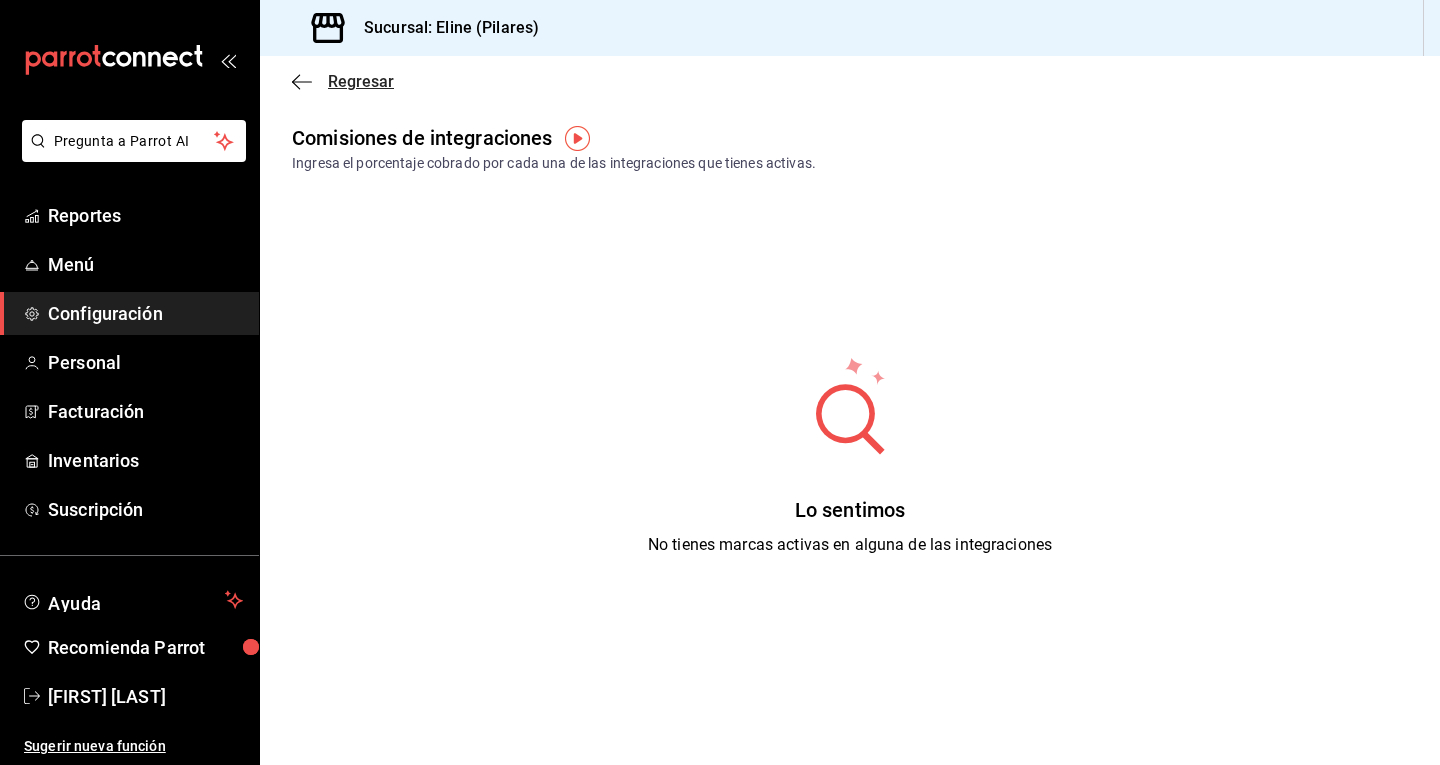 click 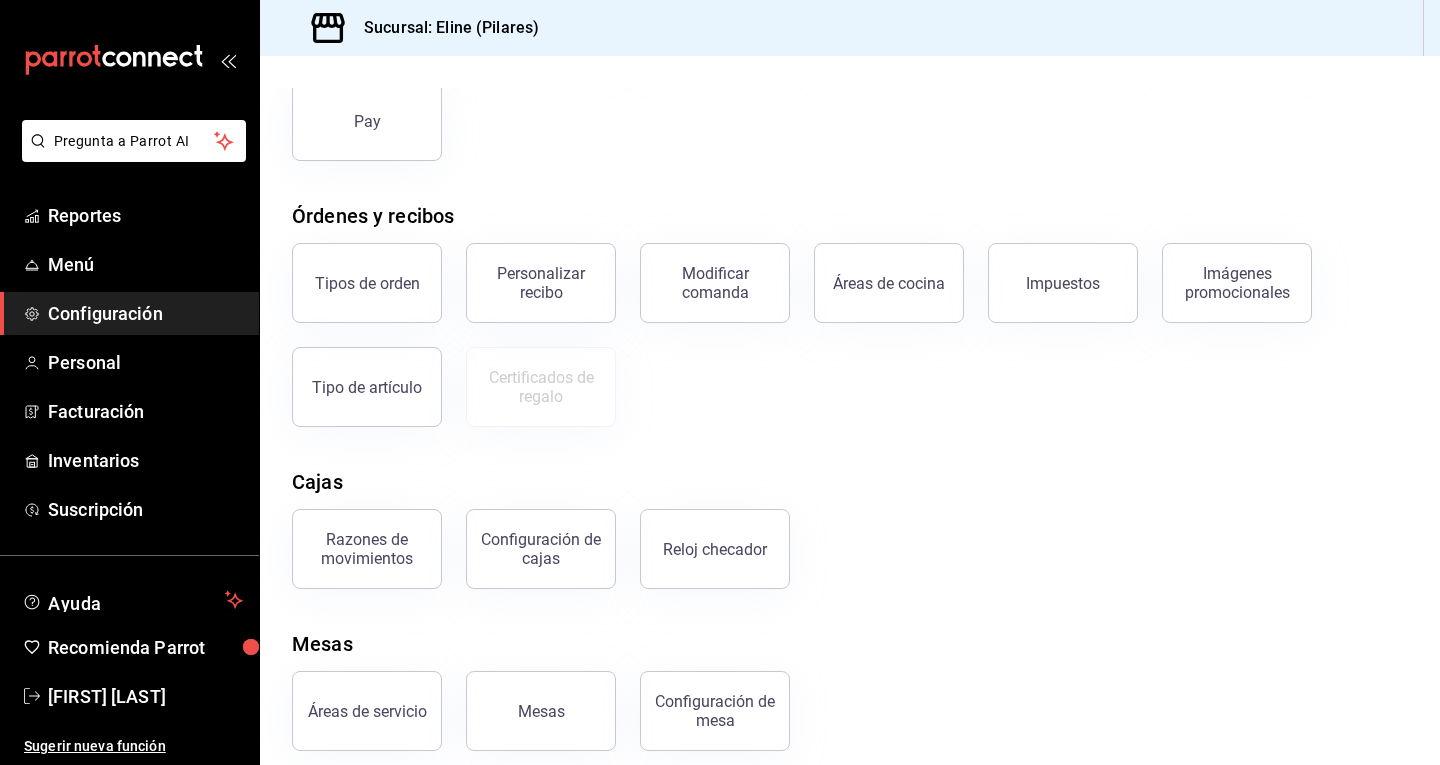 scroll, scrollTop: 231, scrollLeft: 0, axis: vertical 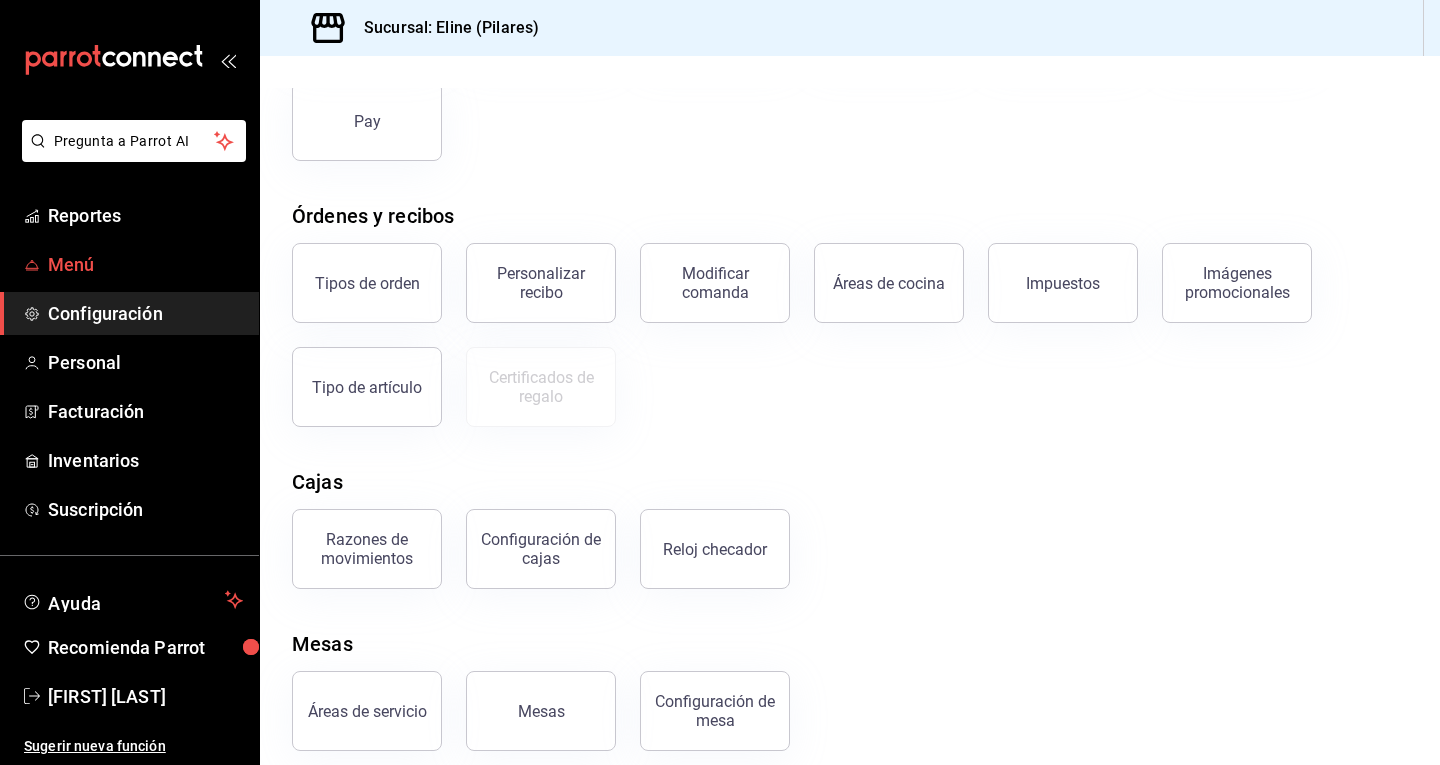 click on "Menú" at bounding box center [145, 264] 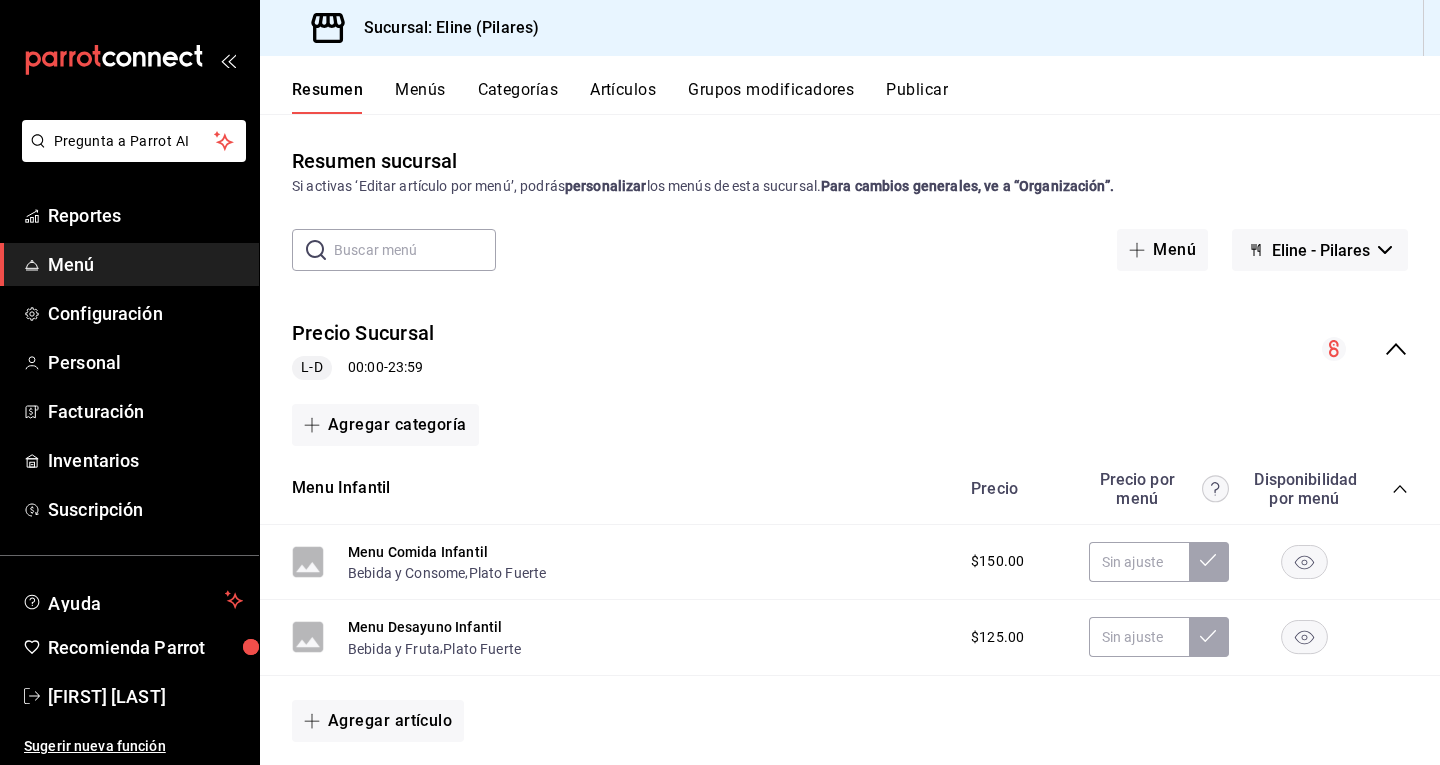click on "Menús" at bounding box center [420, 97] 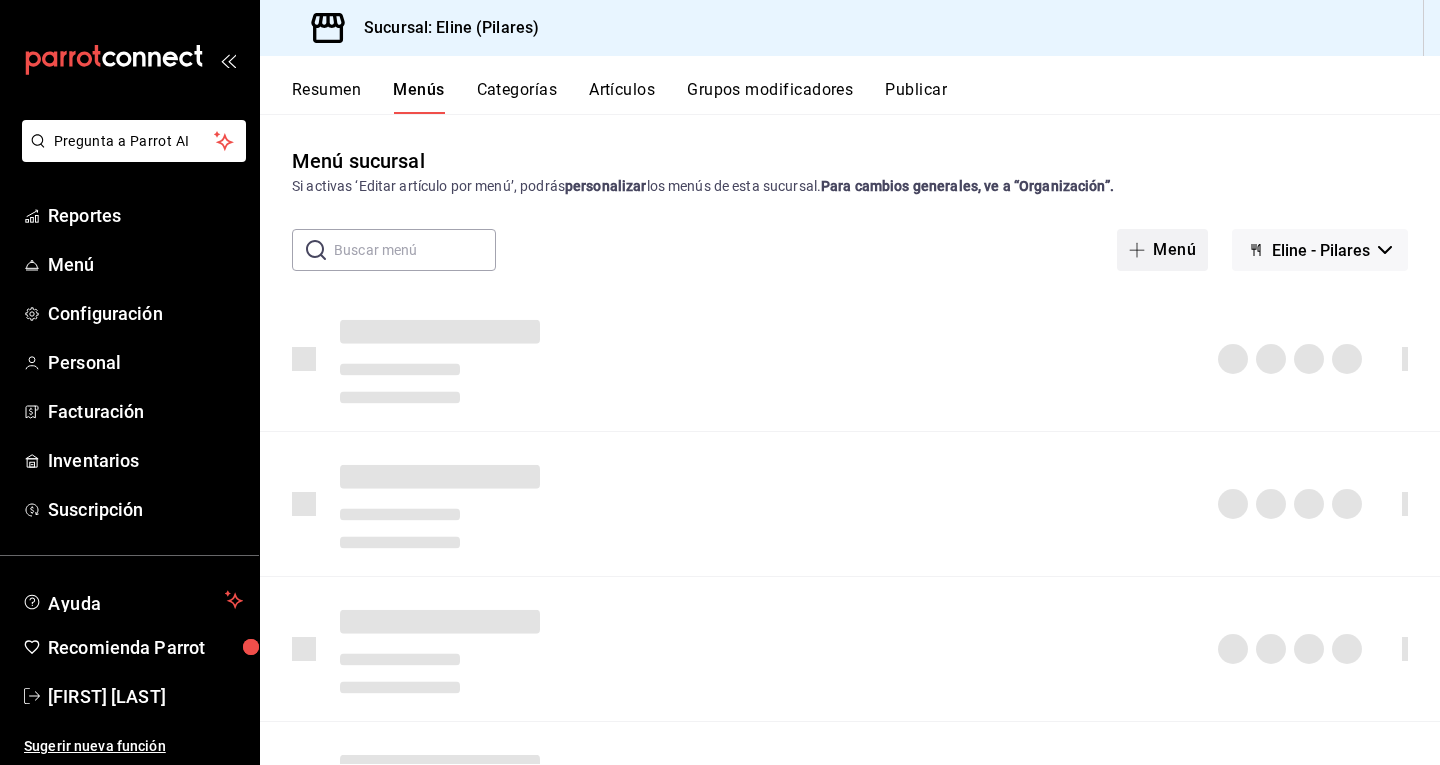 click on "Menú" at bounding box center [1162, 250] 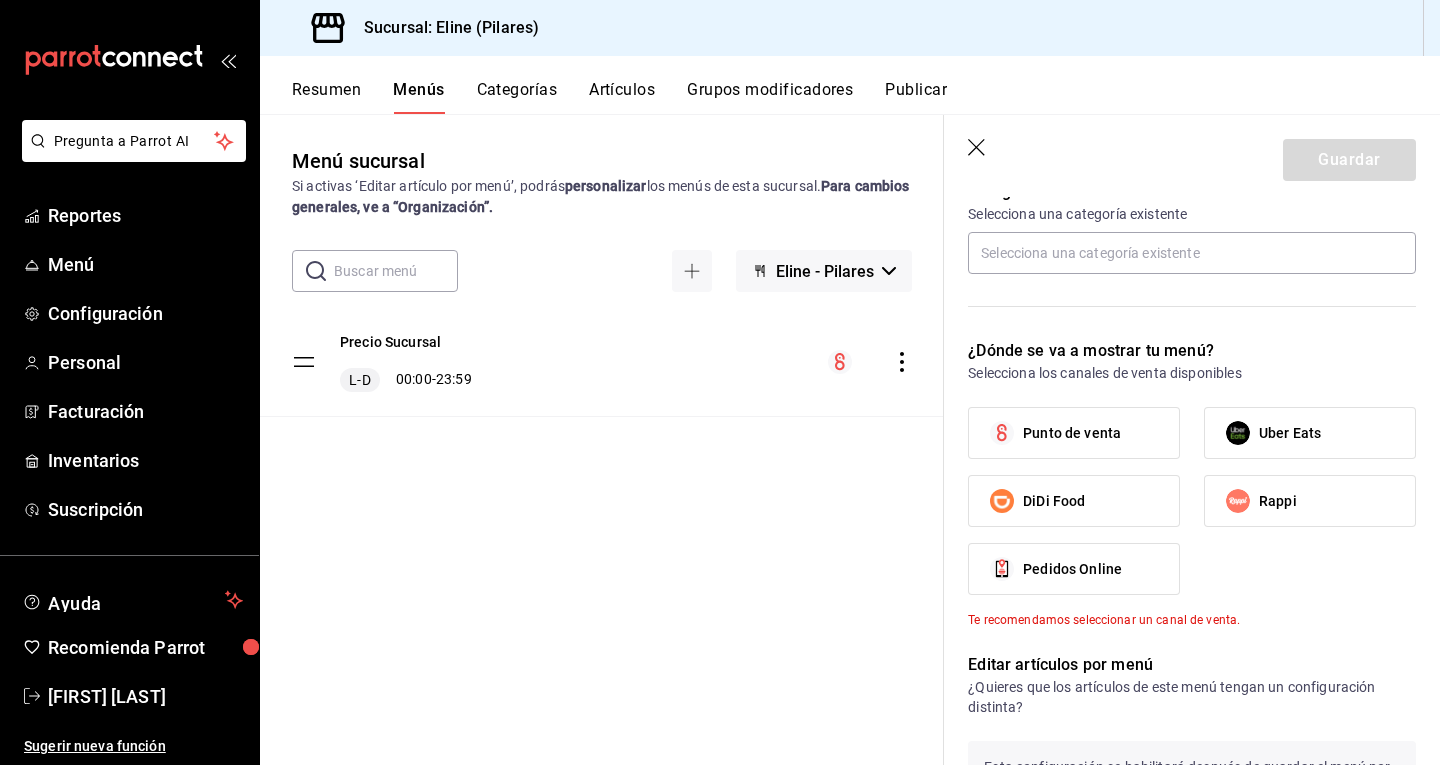 scroll, scrollTop: 577, scrollLeft: 0, axis: vertical 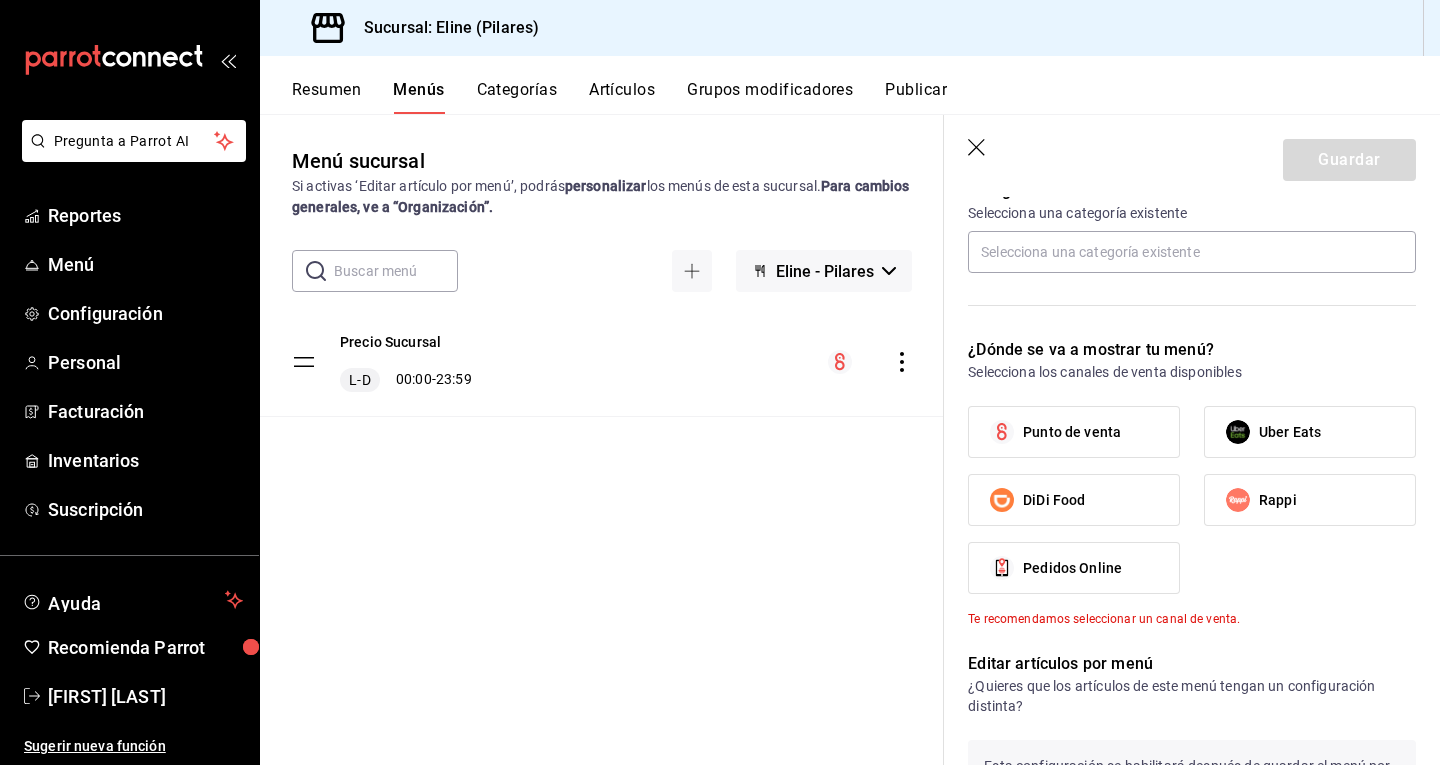 click on "Uber Eats" at bounding box center (1290, 432) 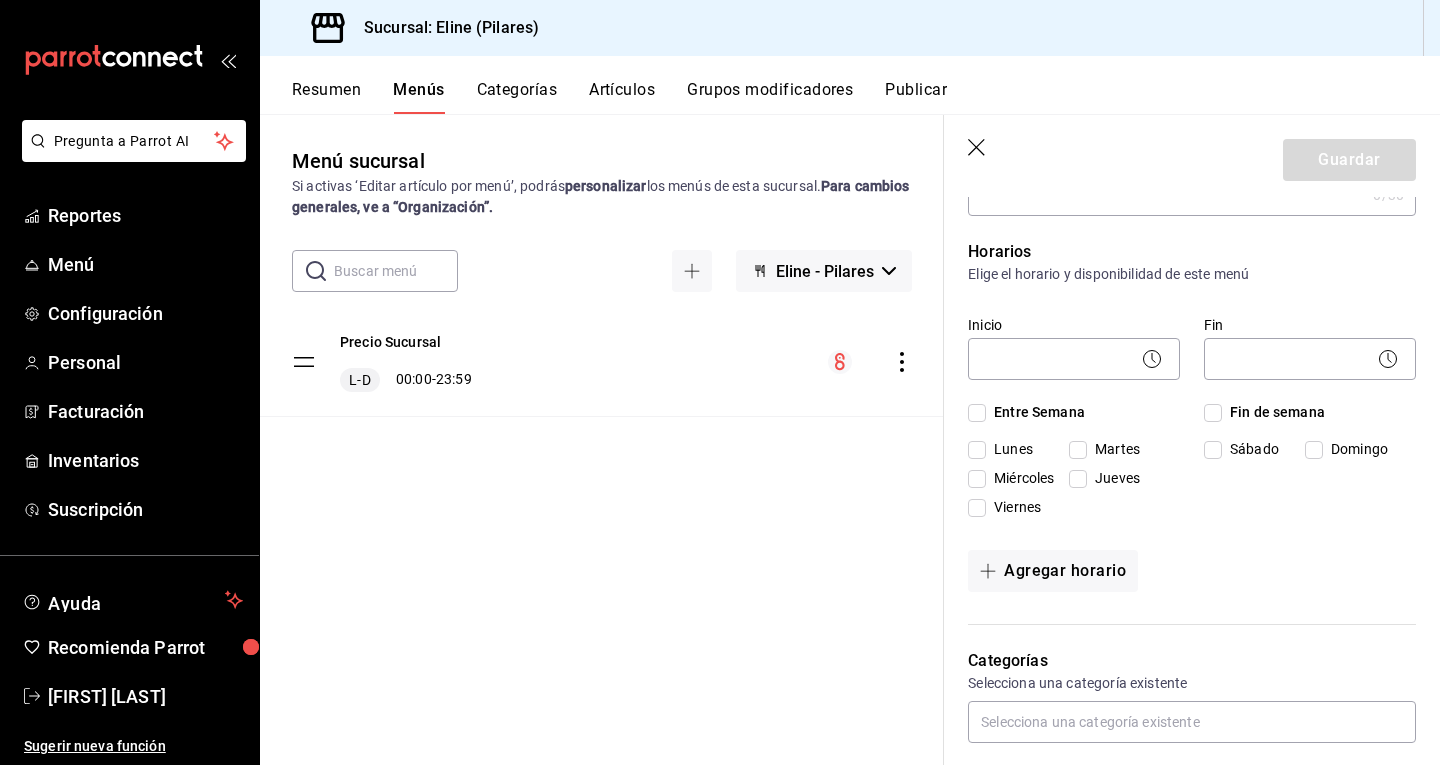 scroll, scrollTop: 0, scrollLeft: 0, axis: both 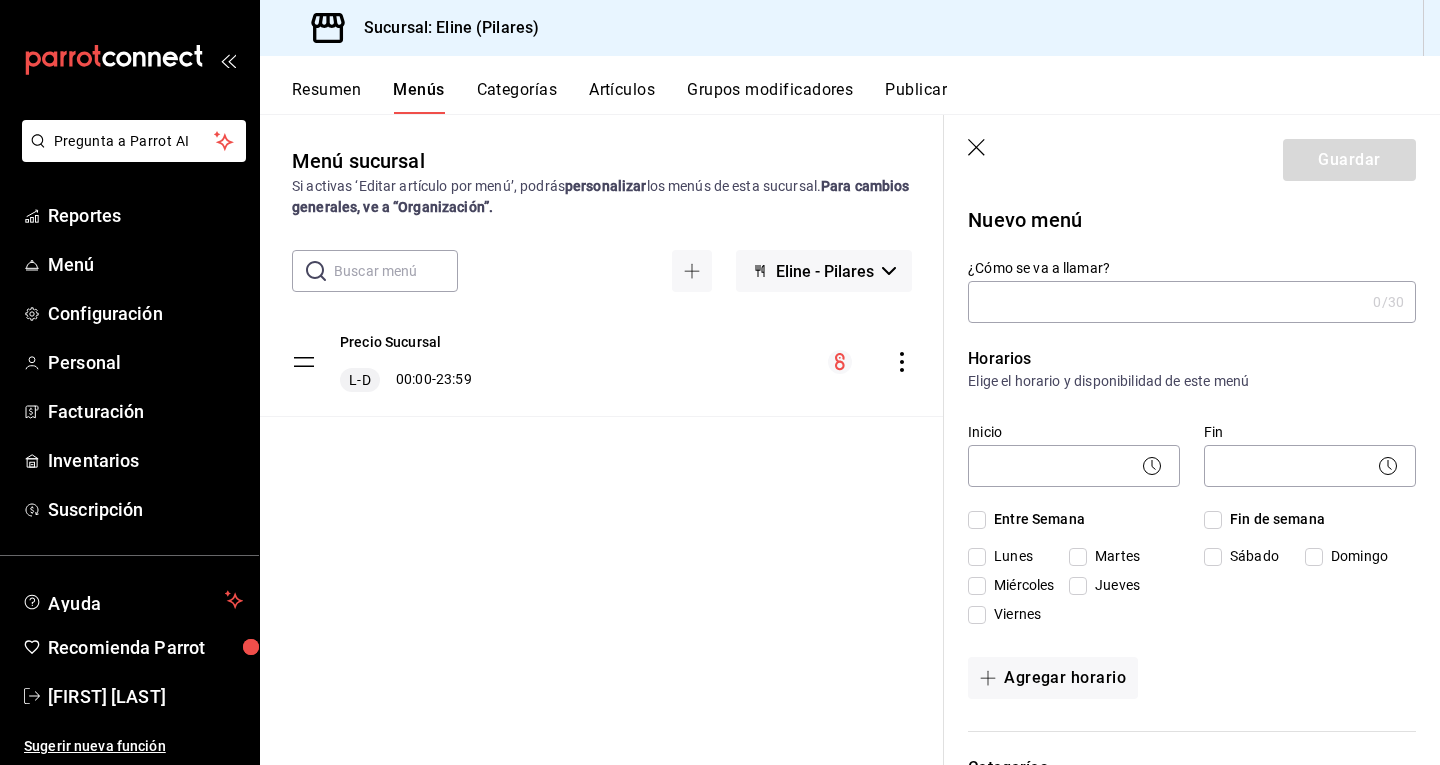 click on "¿Cómo se va a llamar?" at bounding box center (1166, 302) 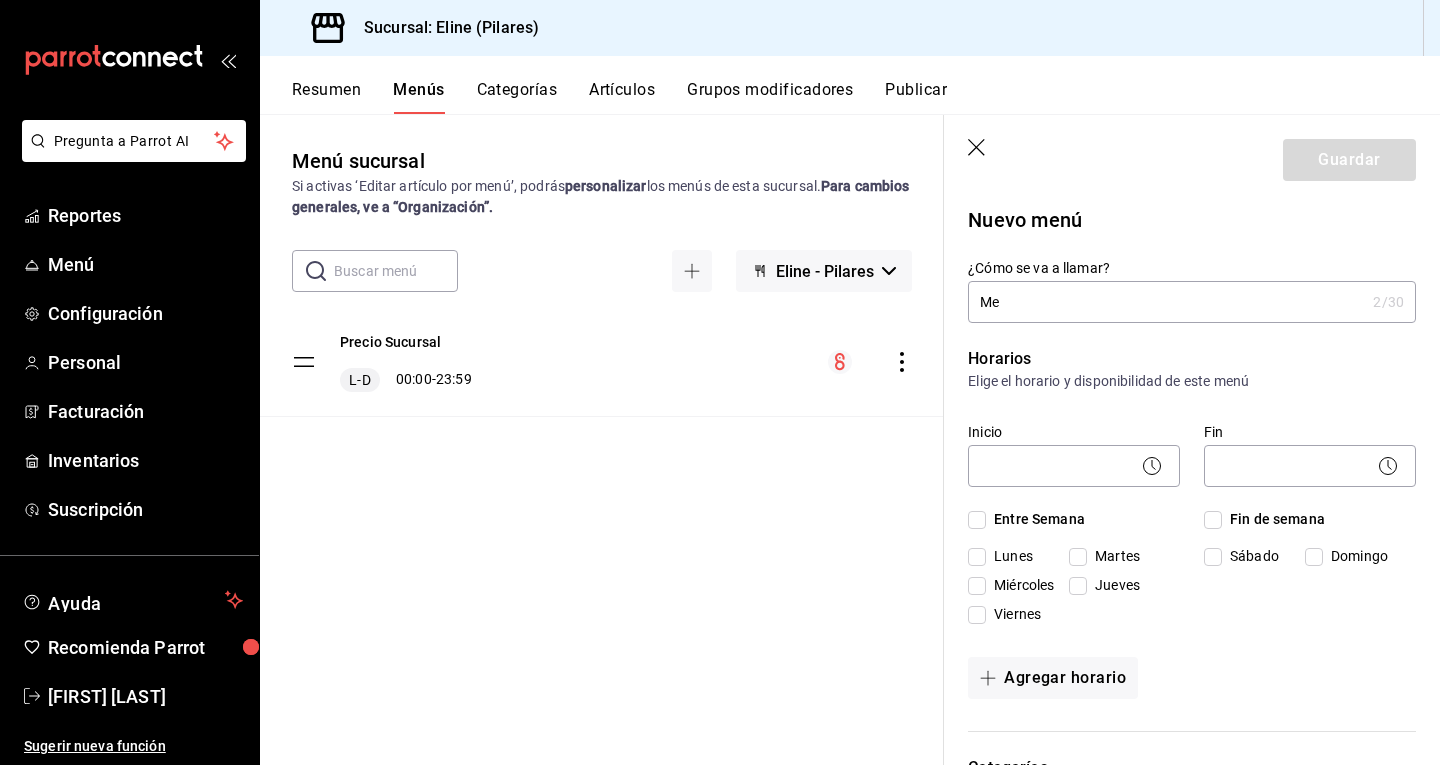type on "M" 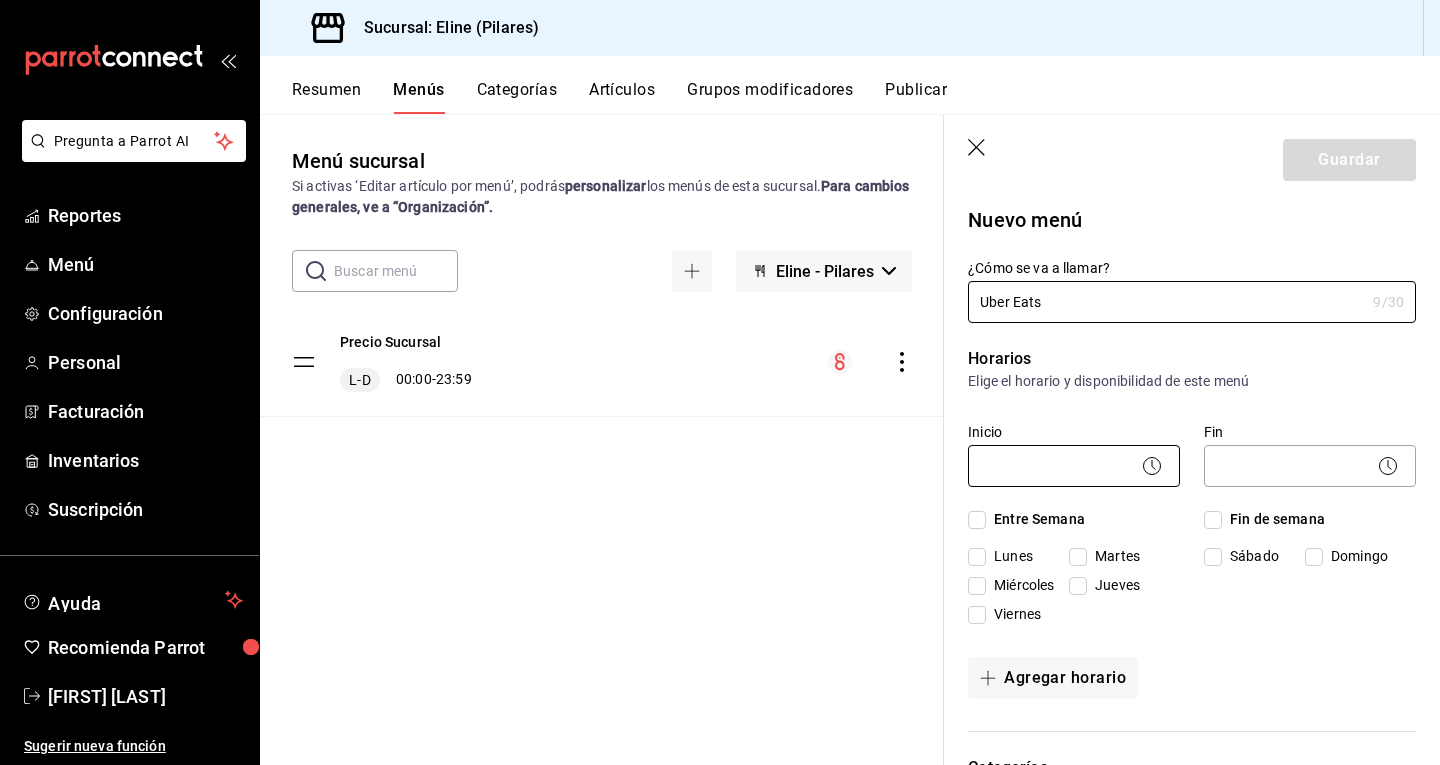 type on "Uber Eats" 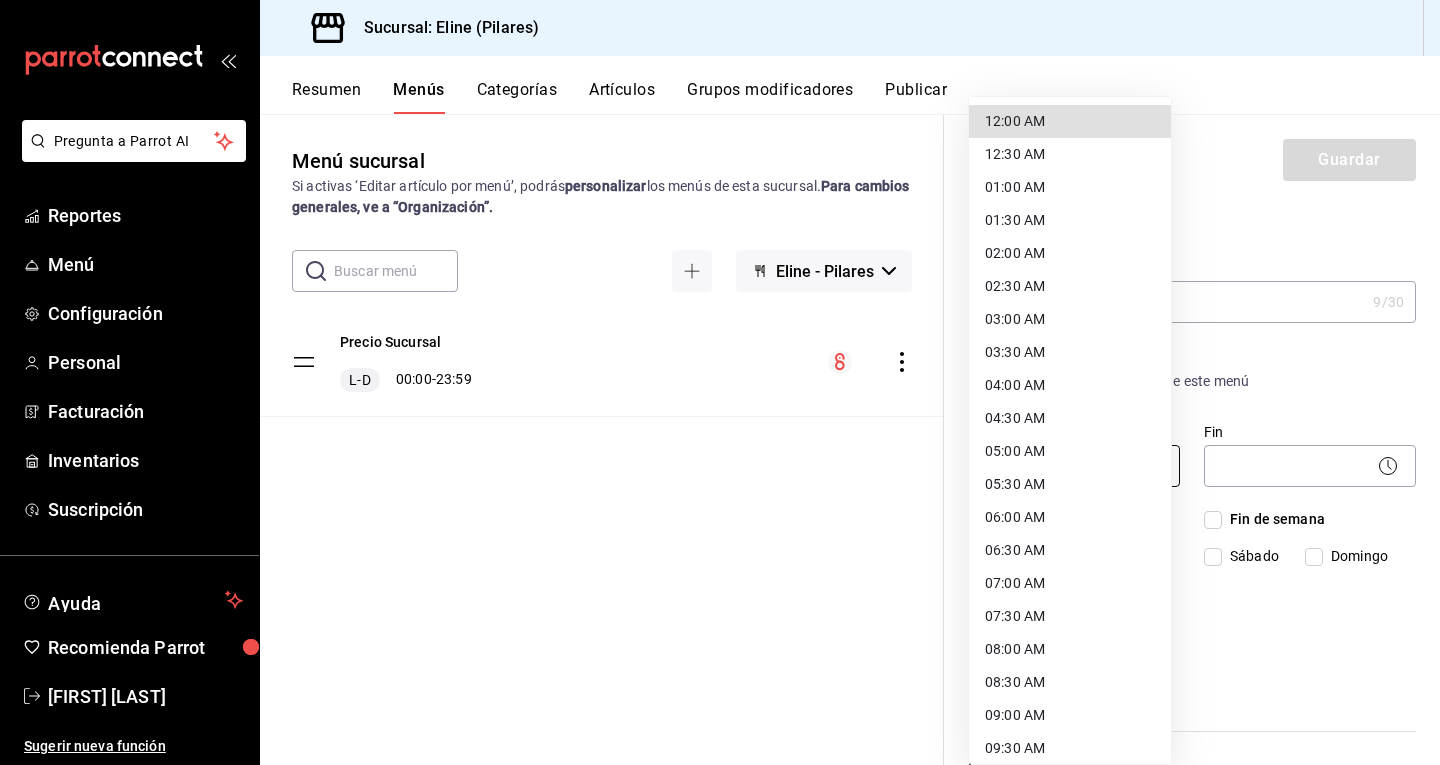 click on "Pregunta a Parrot AI Reportes   Menú   Configuración   Personal   Facturación   Inventarios   Suscripción   Ayuda Recomienda Parrot   [FIRST] [LAST]   Sugerir nueva función   Sucursal: Eline (Pilares) Resumen Menús Categorías Artículos Grupos modificadores Publicar Menú sucursal Si activas ‘Editar artículo por menú’, podrás  personalizar  los menús de esta sucursal.  Para cambios generales, ve a “Organización”. ​ ​ Eline - Pilares Precio Sucursal L-D 00:00  -  23:59 Guardar Nuevo menú ¿Cómo se va a llamar? Uber Eats 9 /30 ¿Cómo se va a llamar? Horarios Elige el horario y disponibilidad de este menú Inicio ​ Fin ​ Entre Semana Lunes Martes Miércoles Jueves Viernes Fin de semana Sábado Domingo Agregar horario Categorías Selecciona una categoría existente ¿Dónde se va a mostrar tu menú? Selecciona los canales de venta disponibles Punto de venta Uber Eats DiDi Food Rappi Pedidos Online Editar artículos por menú ¿Quieres restringir la vista de tu menú en el POS? ​ /" at bounding box center (720, 382) 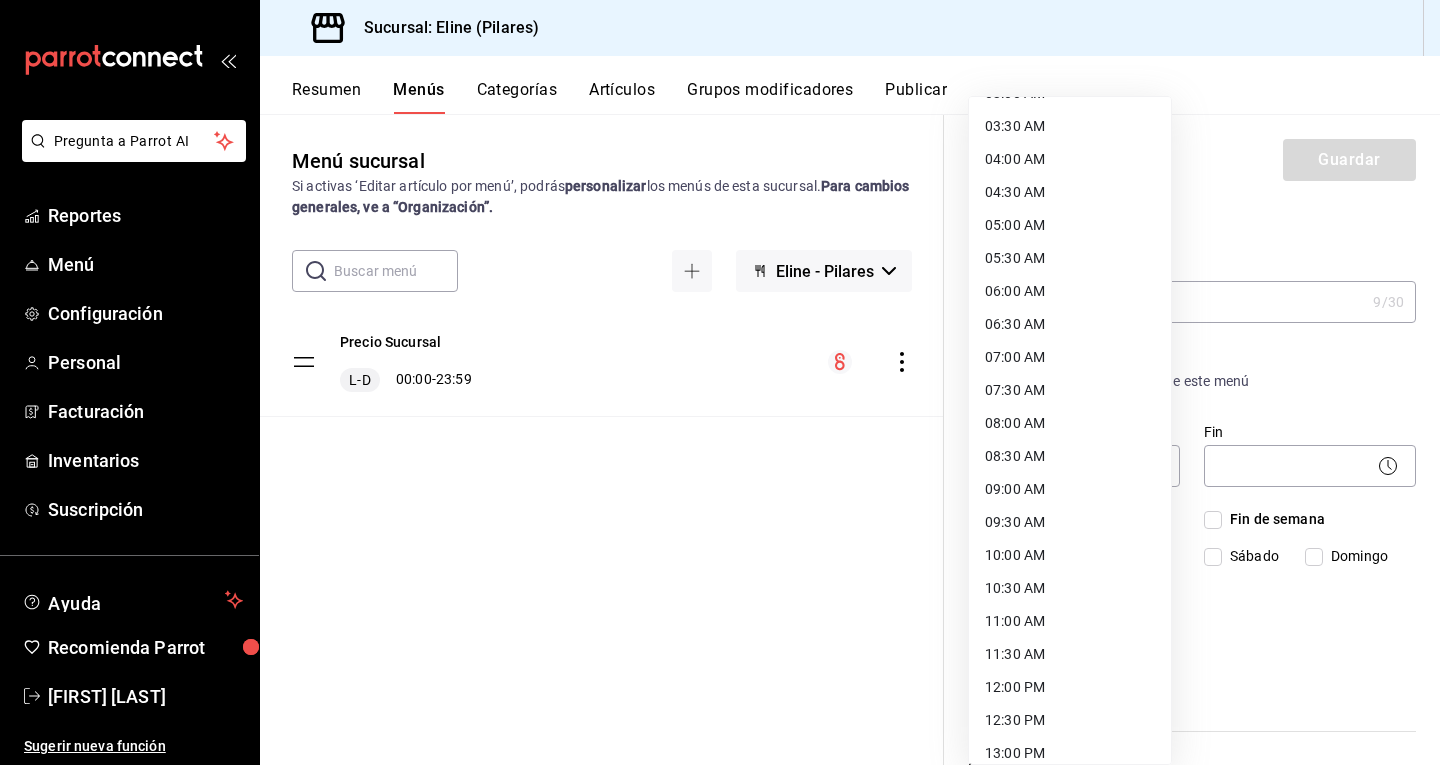 scroll, scrollTop: 300, scrollLeft: 0, axis: vertical 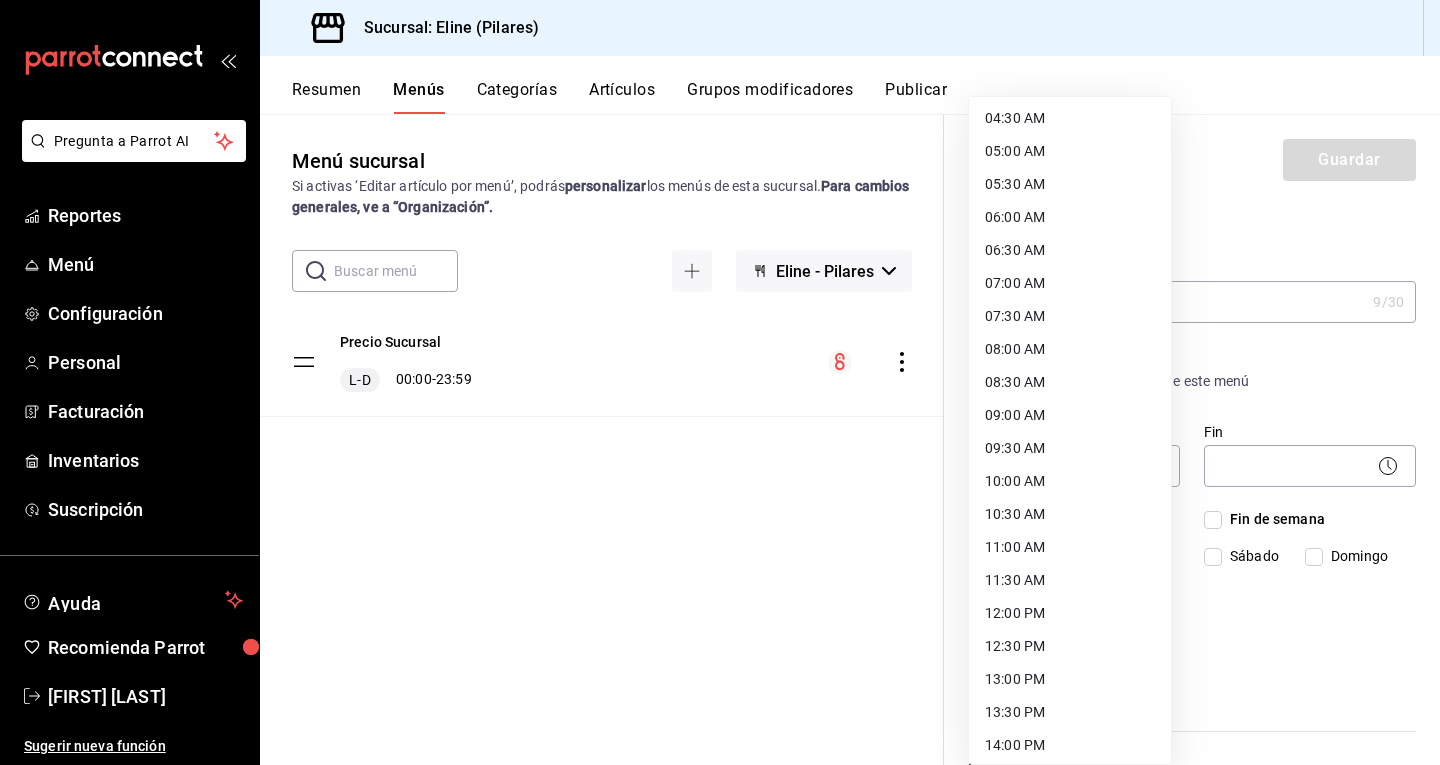 click on "08:00 AM" at bounding box center [1070, 349] 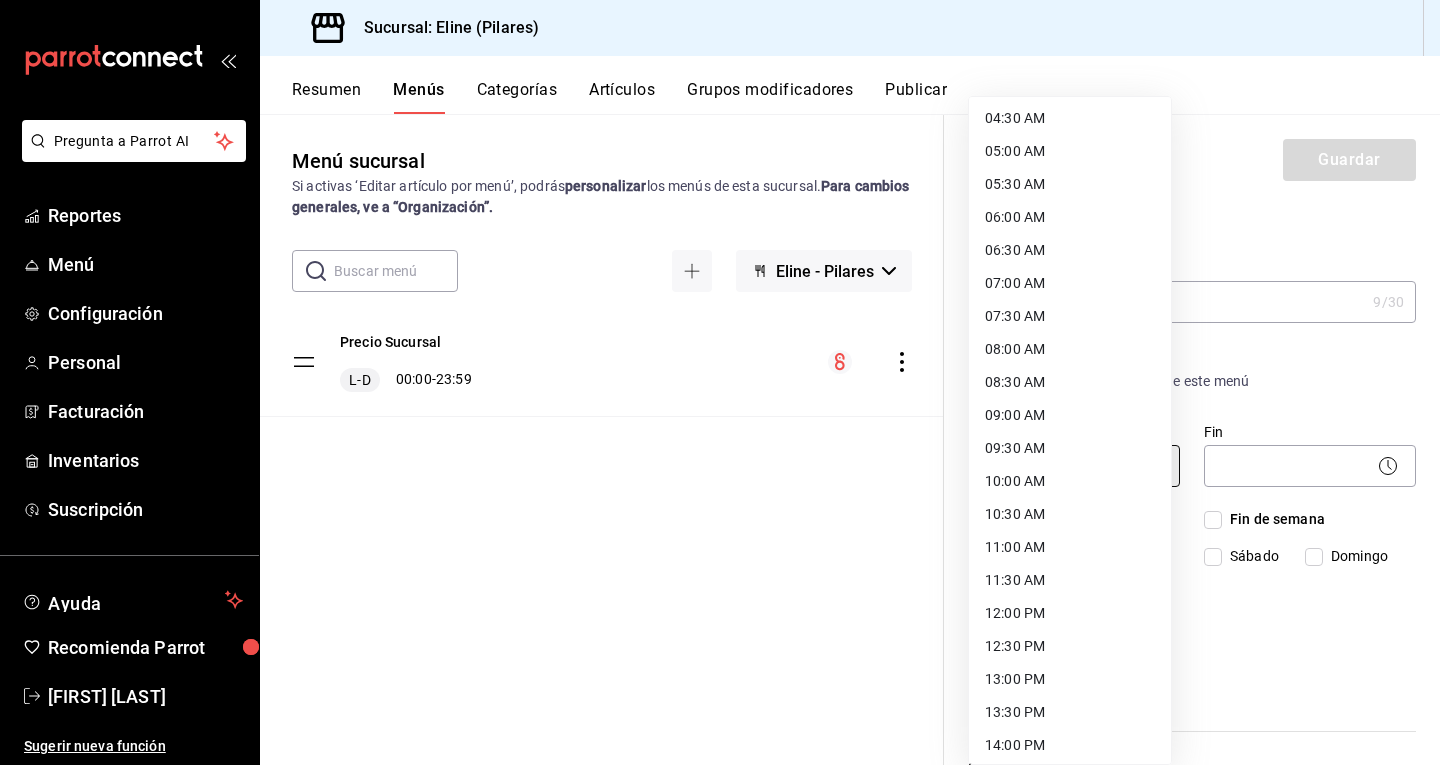type on "08:00" 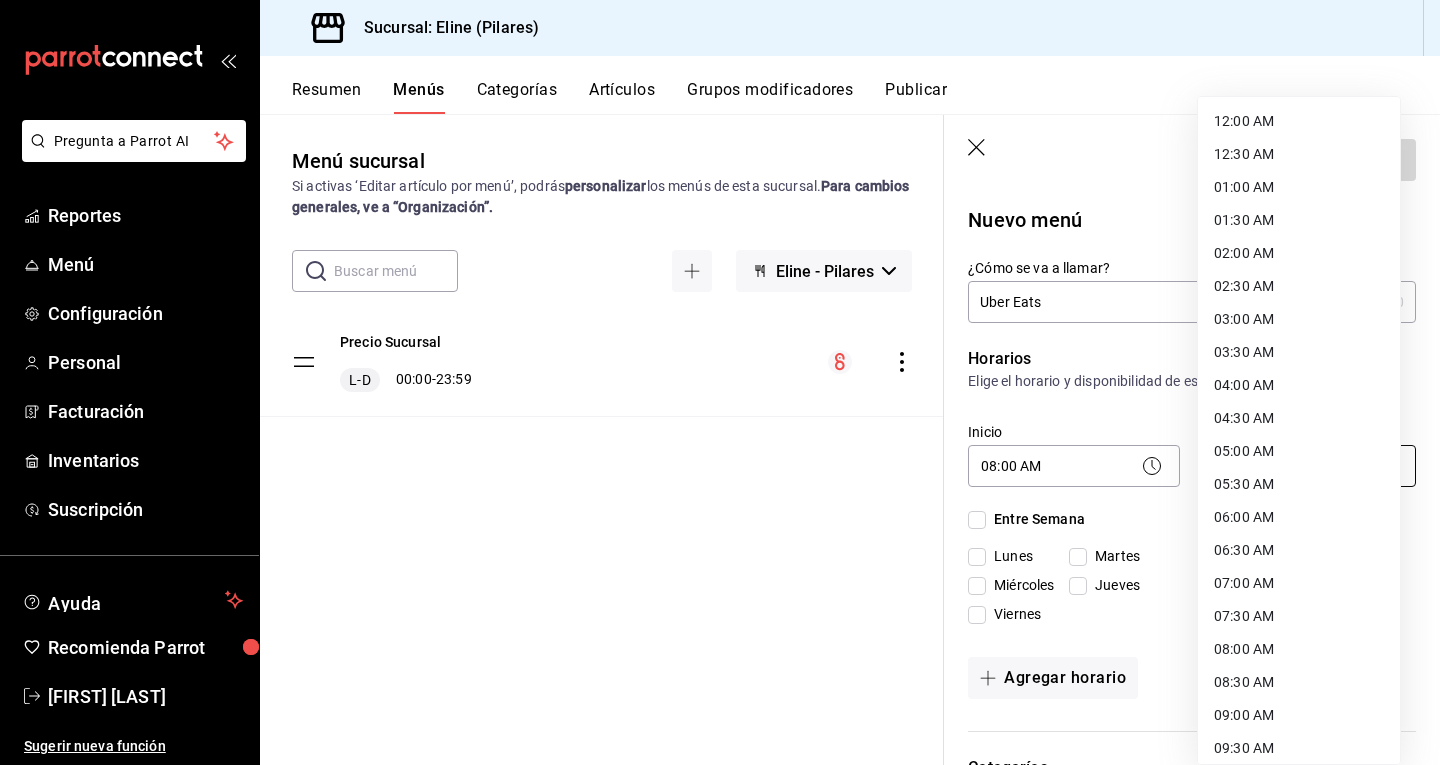 click on "Pregunta a Parrot AI Reportes   Menú   Configuración   Personal   Facturación   Inventarios   Suscripción   Ayuda Recomienda Parrot   [FIRST] [LAST]   Sugerir nueva función   Sucursal: Eline (Pilares) Resumen Menús Categorías Artículos Grupos modificadores Publicar Menú sucursal Si activas ‘Editar artículo por menú’, podrás  personalizar  los menús de esta sucursal.  Para cambios generales, ve a “Organización”. ​ ​ Eline - Pilares Precio Sucursal L-D 00:00  -  23:59 Guardar Nuevo menú ¿Cómo se va a llamar? Uber Eats 9 /30 ¿Cómo se va a llamar? Horarios Elige el horario y disponibilidad de este menú Inicio 08:00 AM 08:00 Fin ​ Entre Semana Lunes Martes Miércoles Jueves Viernes Fin de semana Sábado Domingo Agregar horario Categorías Selecciona una categoría existente ¿Dónde se va a mostrar tu menú? Selecciona los canales de venta disponibles Punto de venta Uber Eats DiDi Food Rappi Pedidos Online Editar artículos por menú Restringir menú por tipo de orden ​ Clave 13" at bounding box center (720, 382) 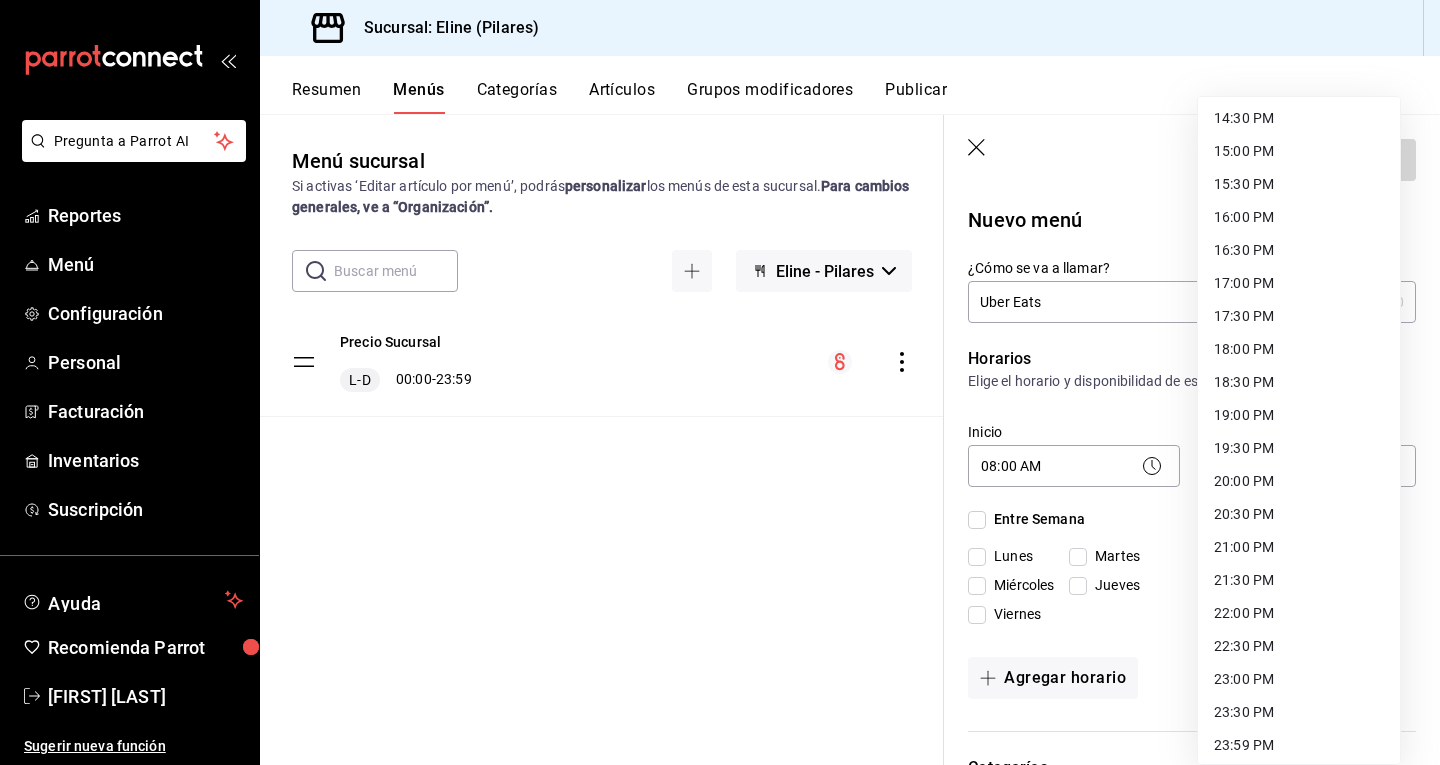scroll, scrollTop: 966, scrollLeft: 0, axis: vertical 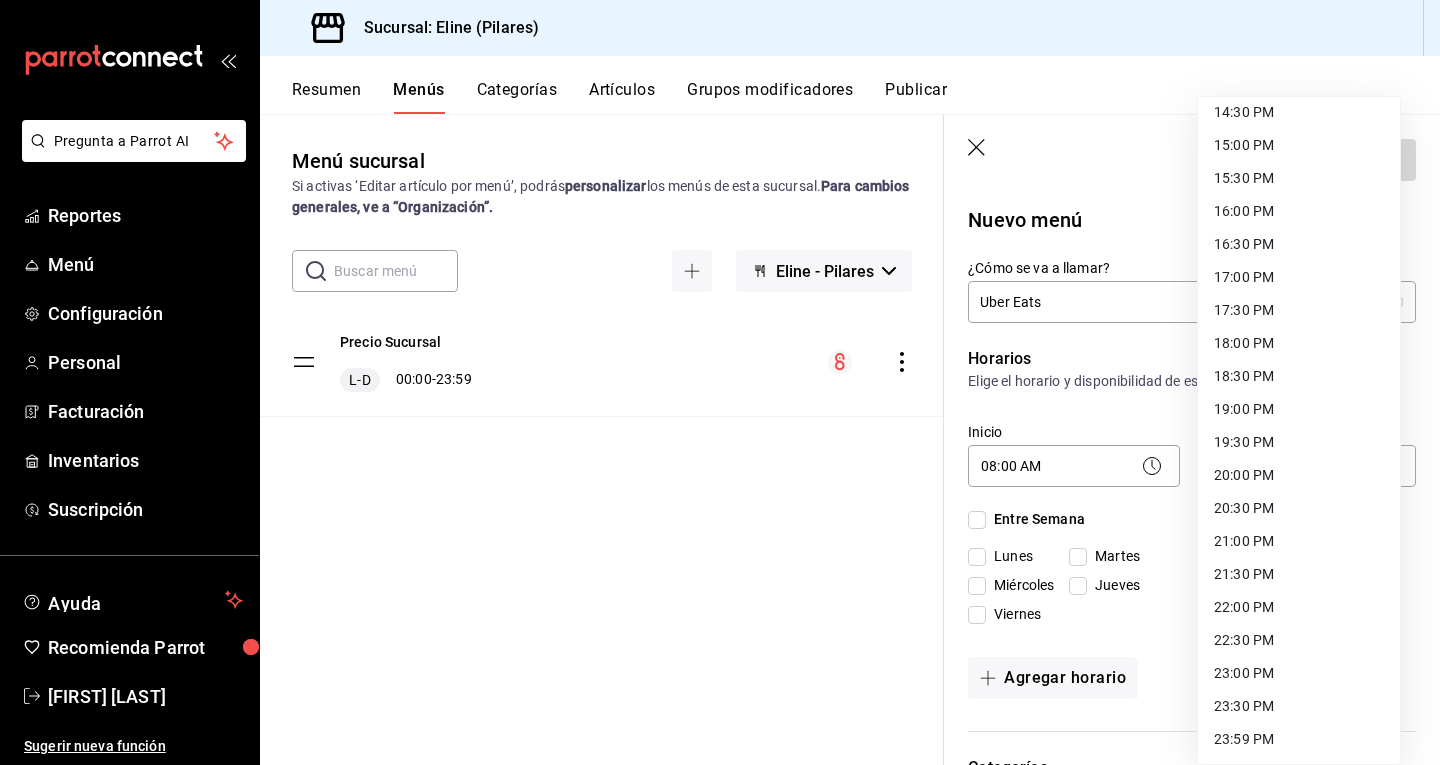 click on "22:00 PM" at bounding box center (1299, 607) 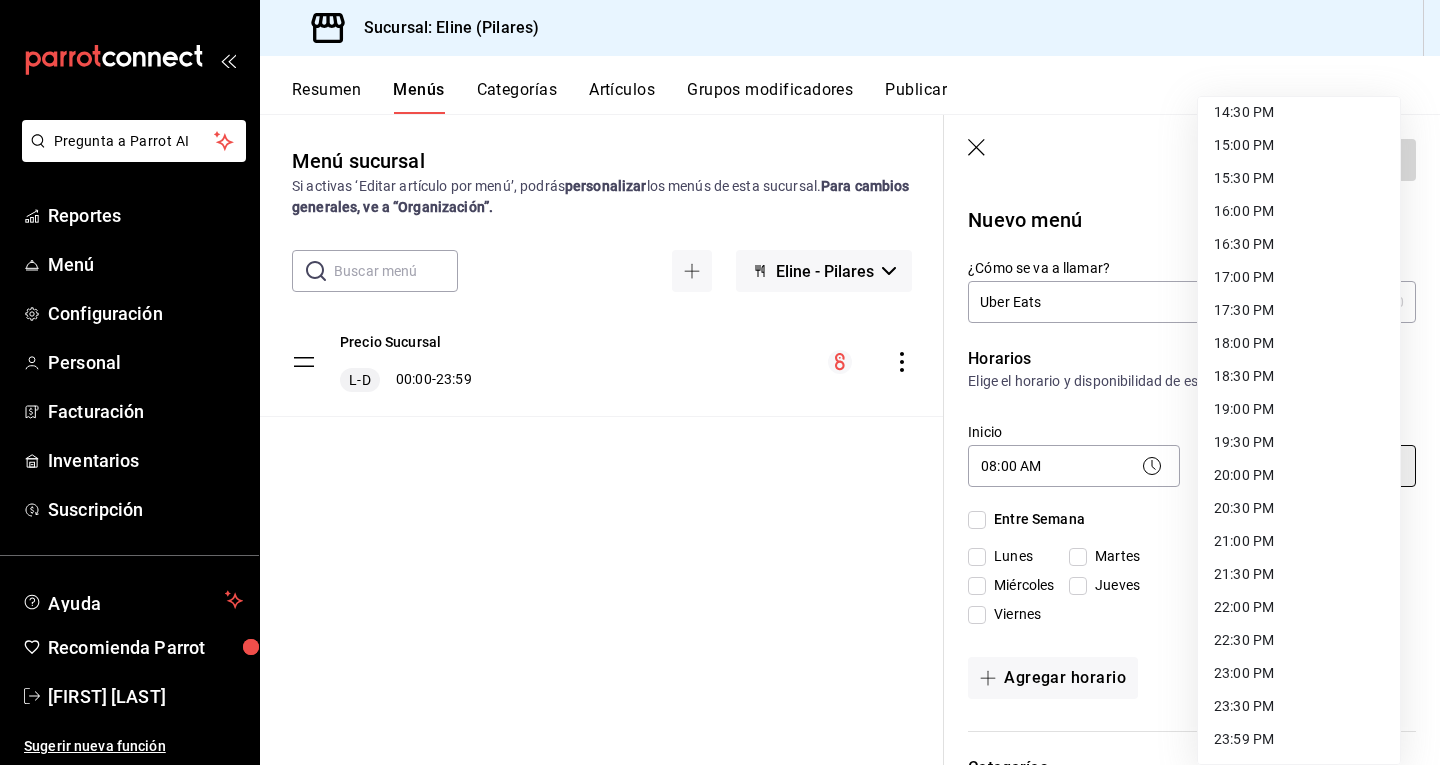 type on "22:00" 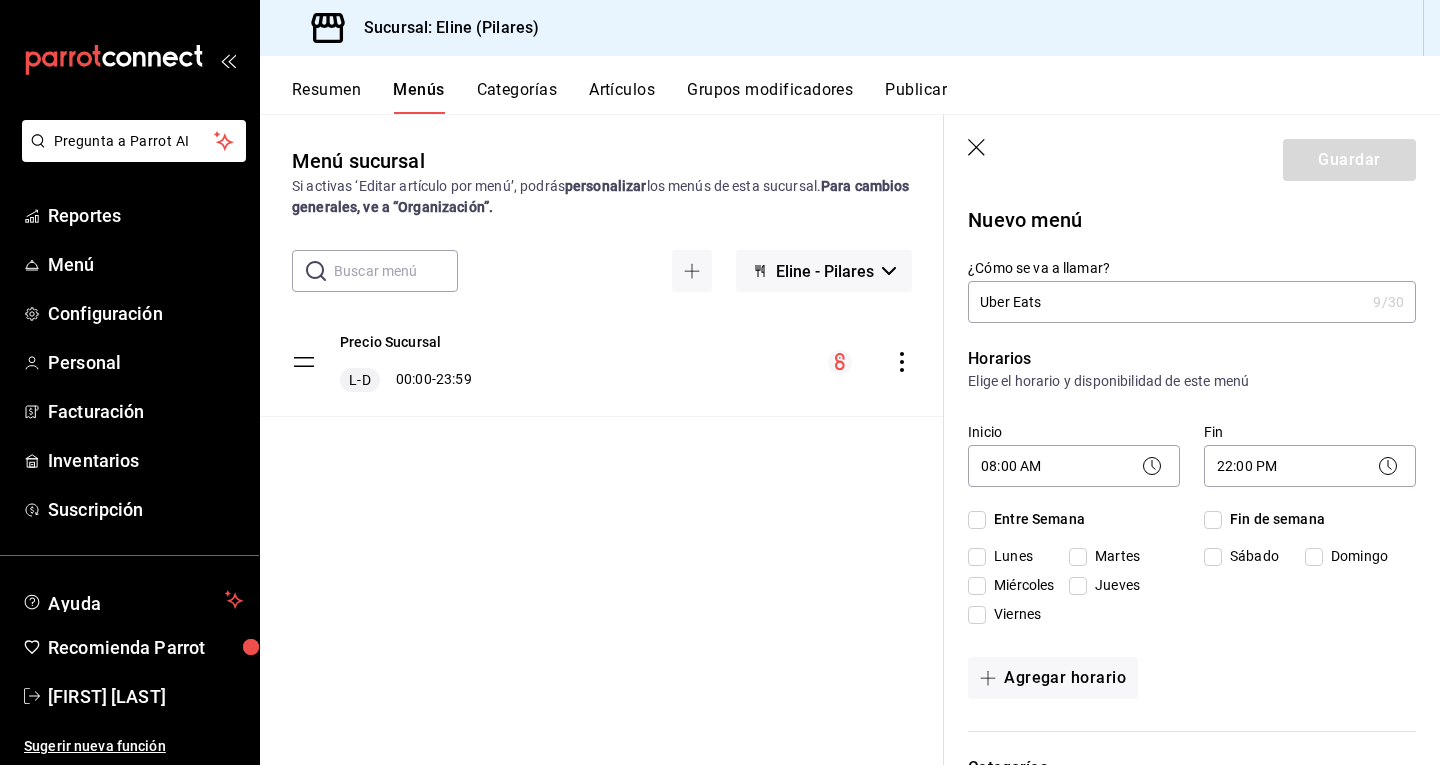 click on "Lunes" at bounding box center (977, 557) 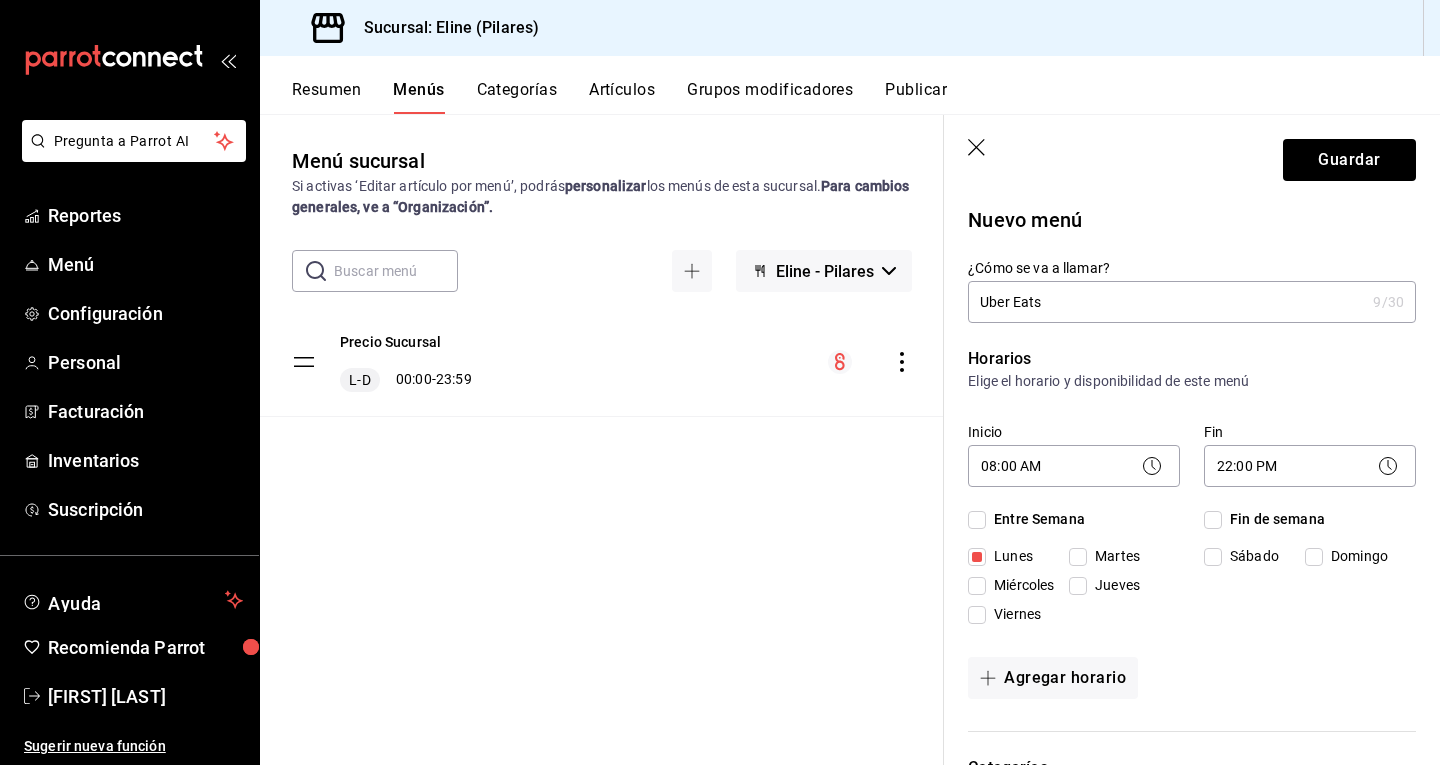 click on "Lunes" at bounding box center [977, 557] 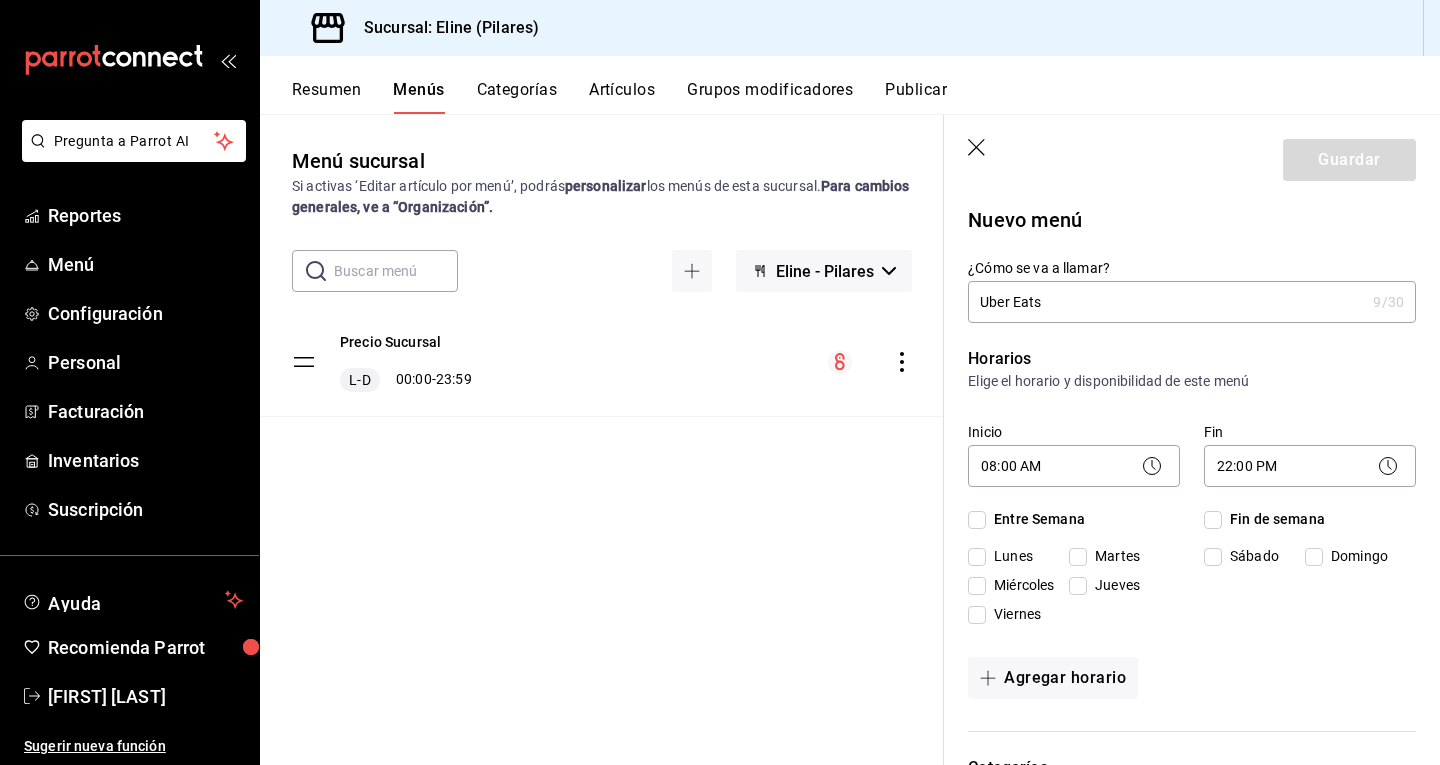 click on "Martes" at bounding box center (1078, 557) 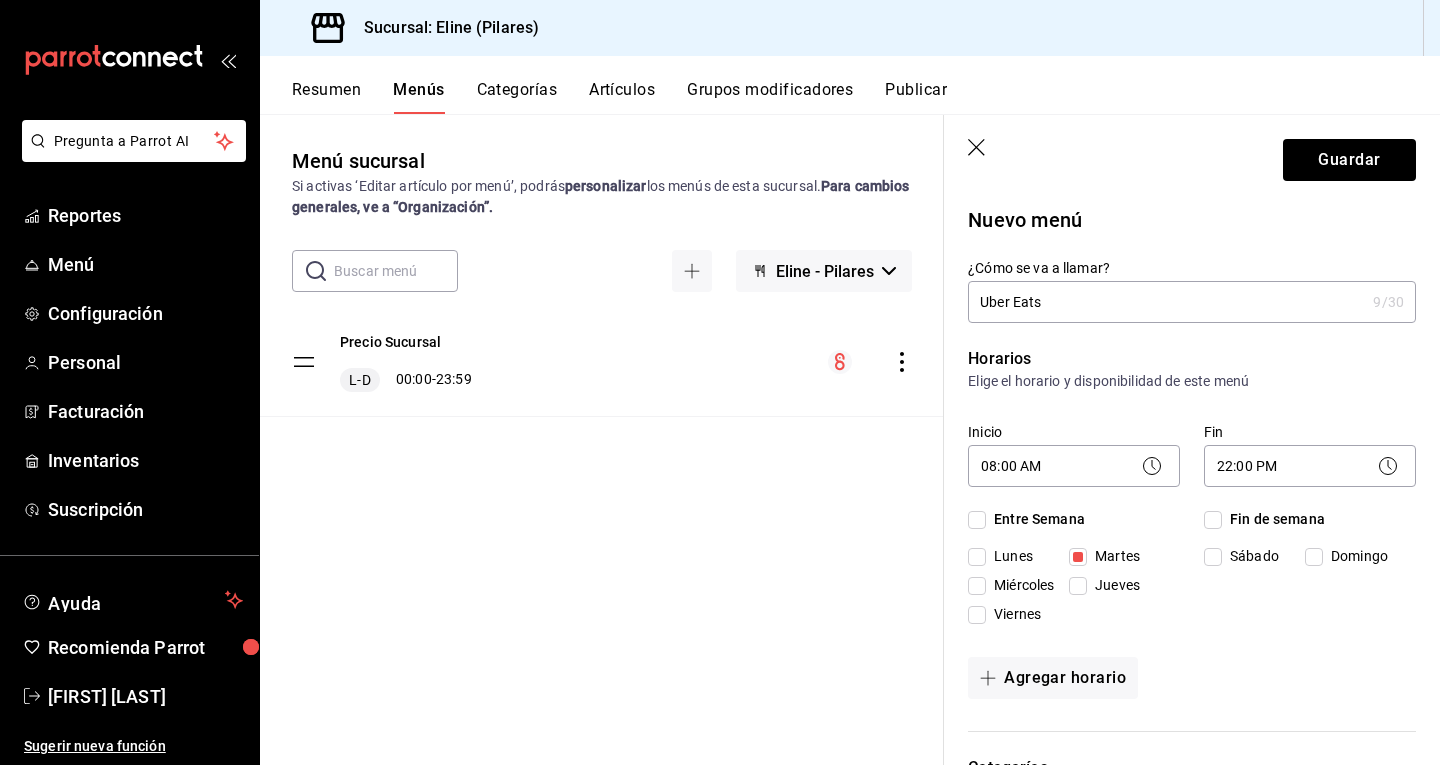 click on "Sábado" at bounding box center (1213, 557) 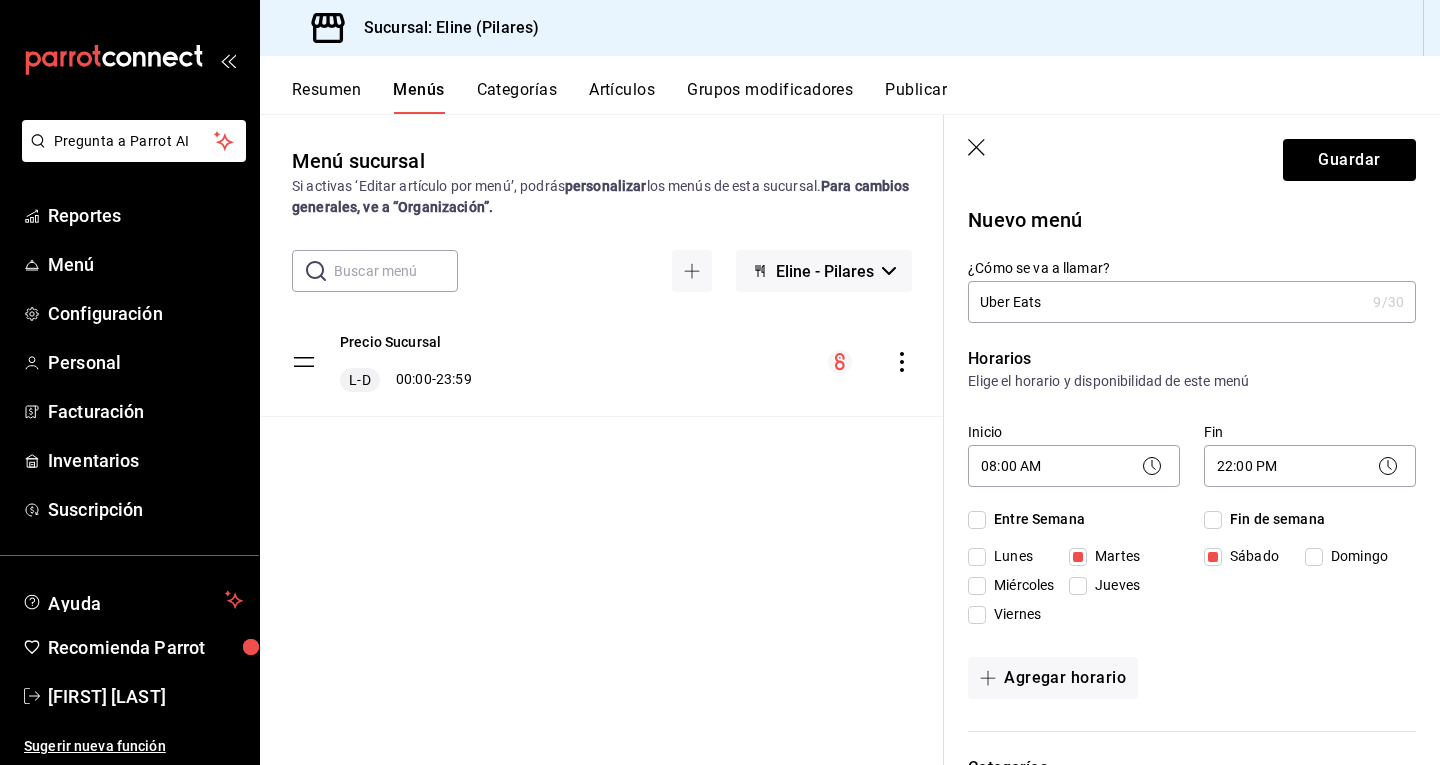 click on "Miércoles" at bounding box center (977, 586) 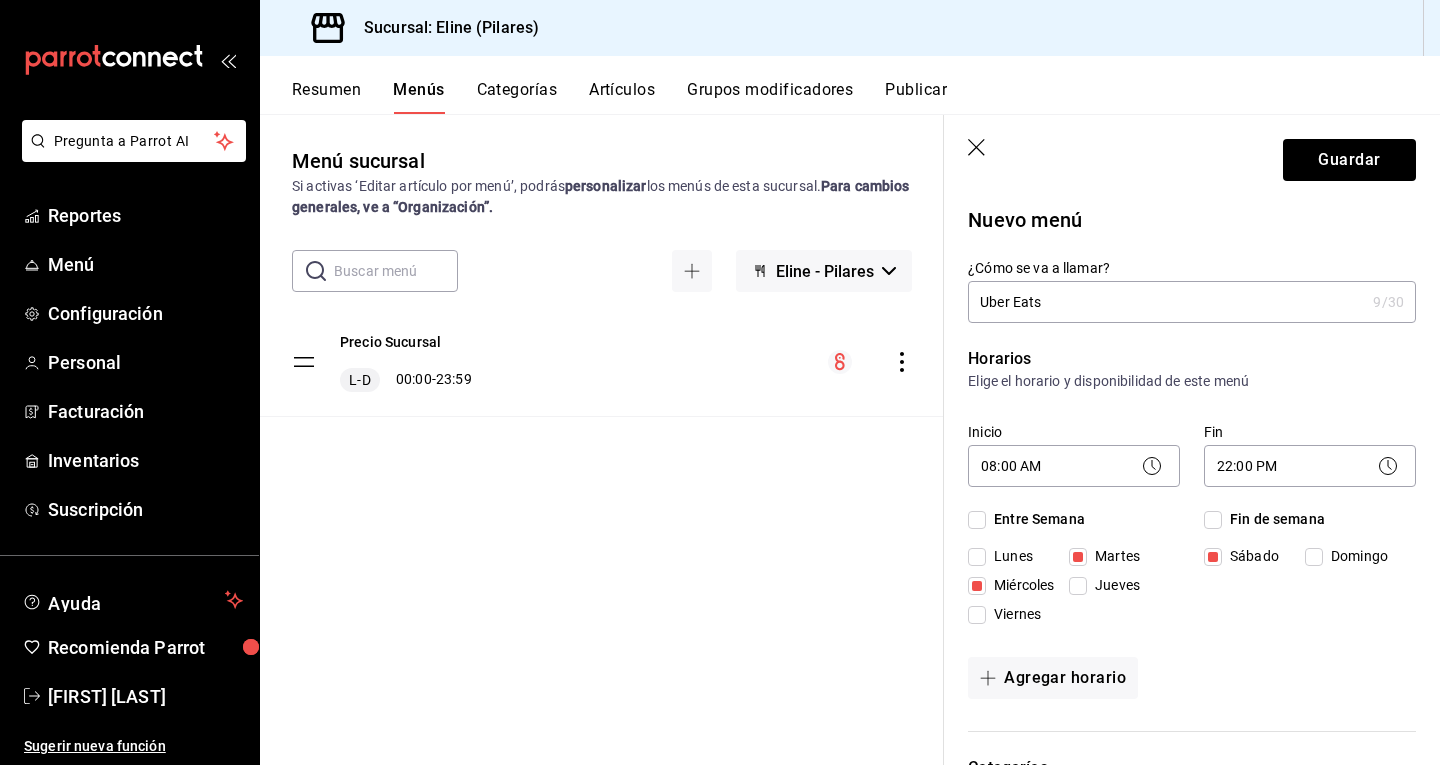 click on "Jueves" at bounding box center (1078, 586) 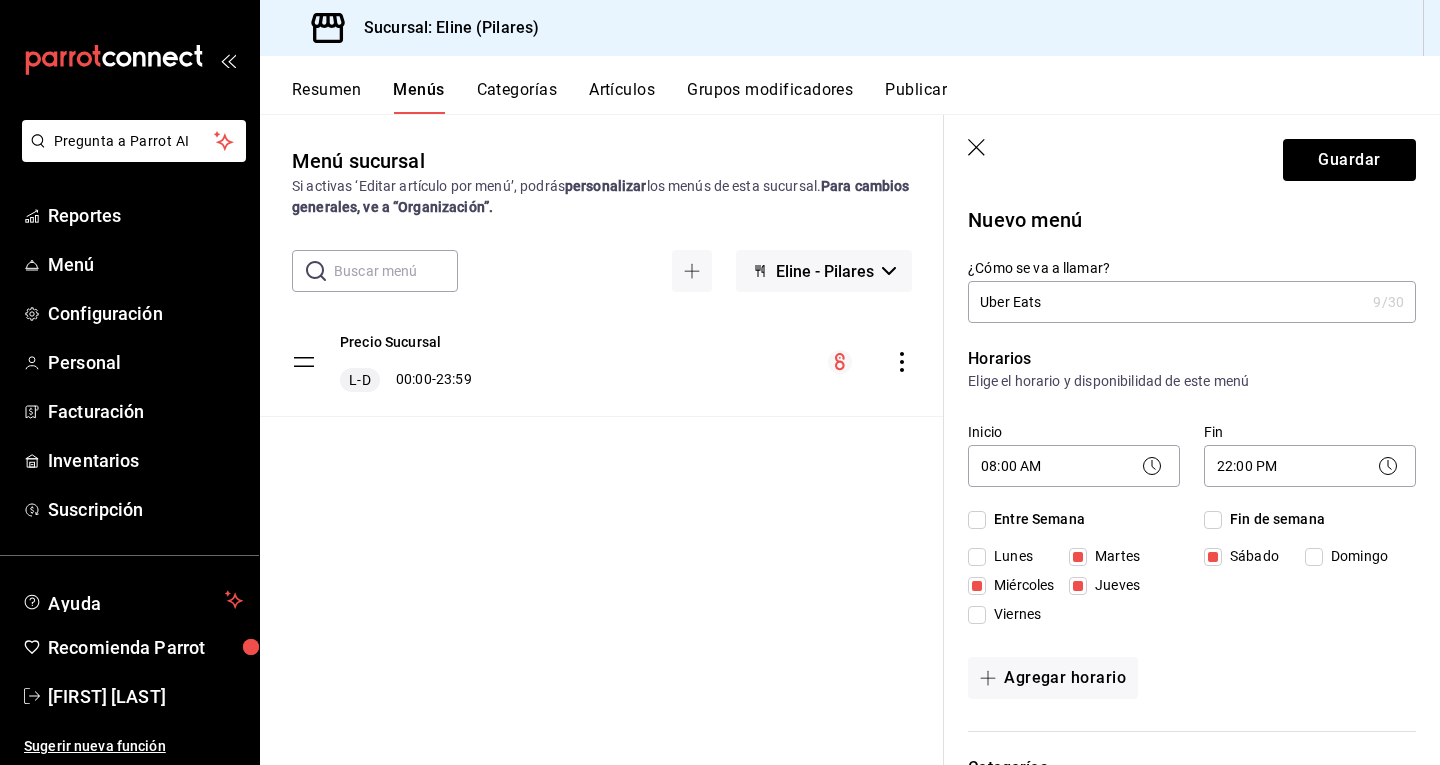 click on "Viernes" at bounding box center (977, 615) 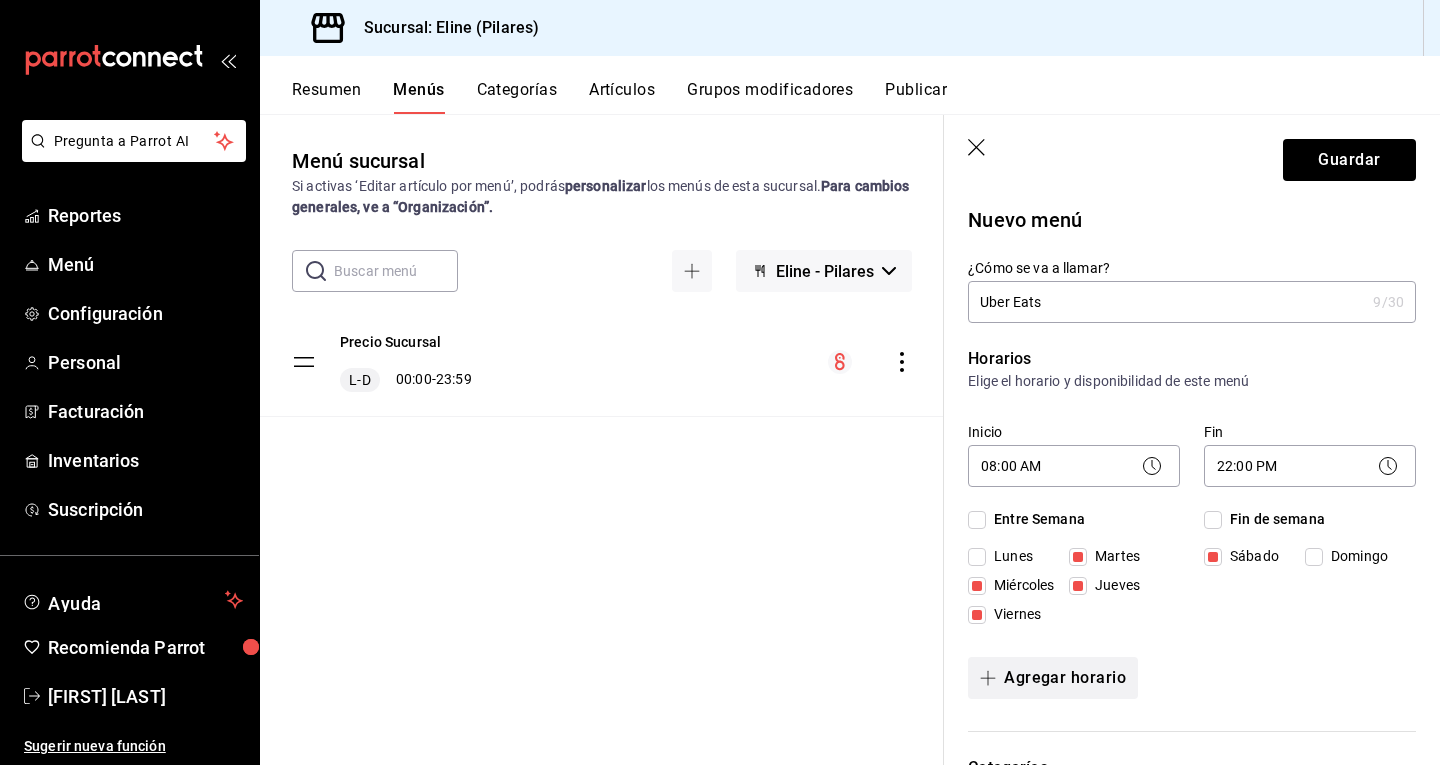 click on "Agregar horario" at bounding box center [1053, 678] 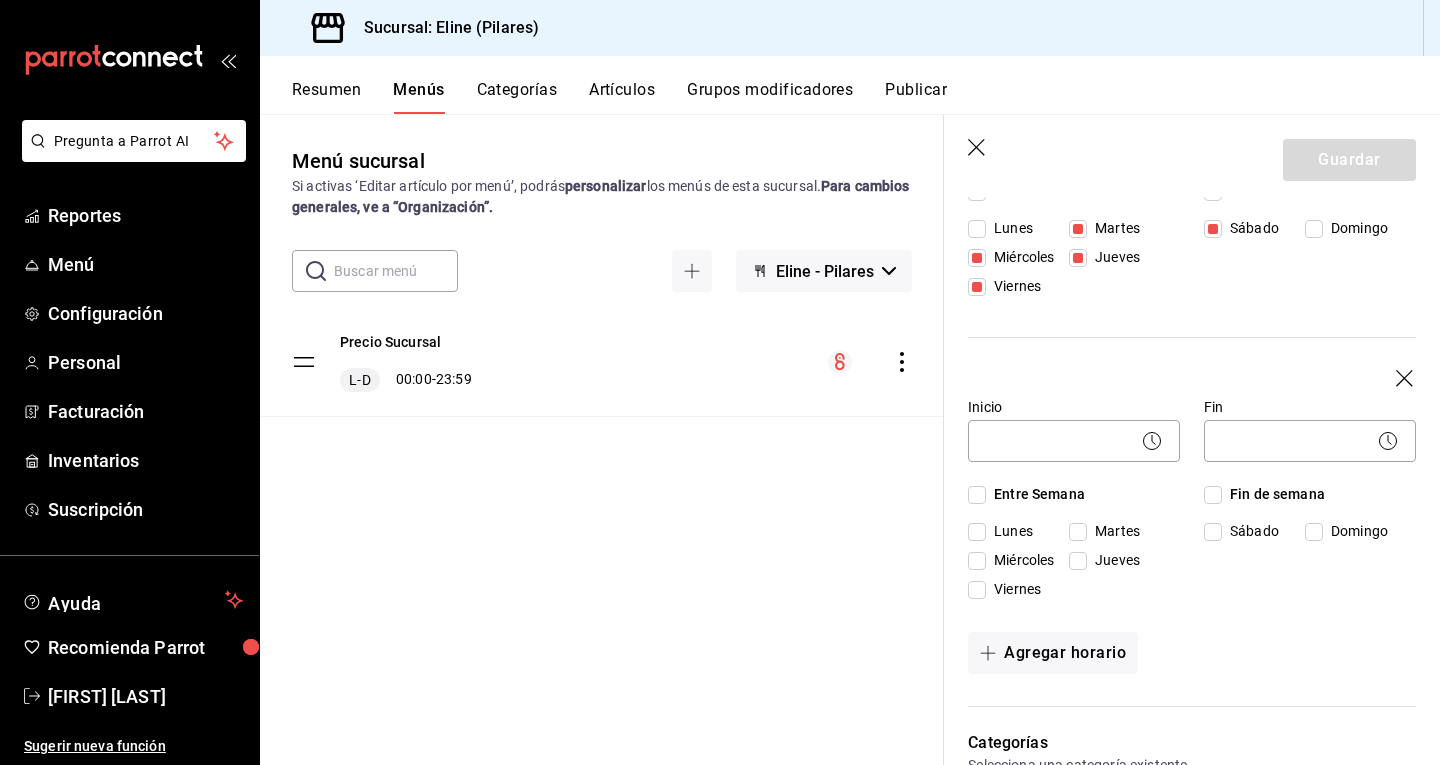 scroll, scrollTop: 366, scrollLeft: 0, axis: vertical 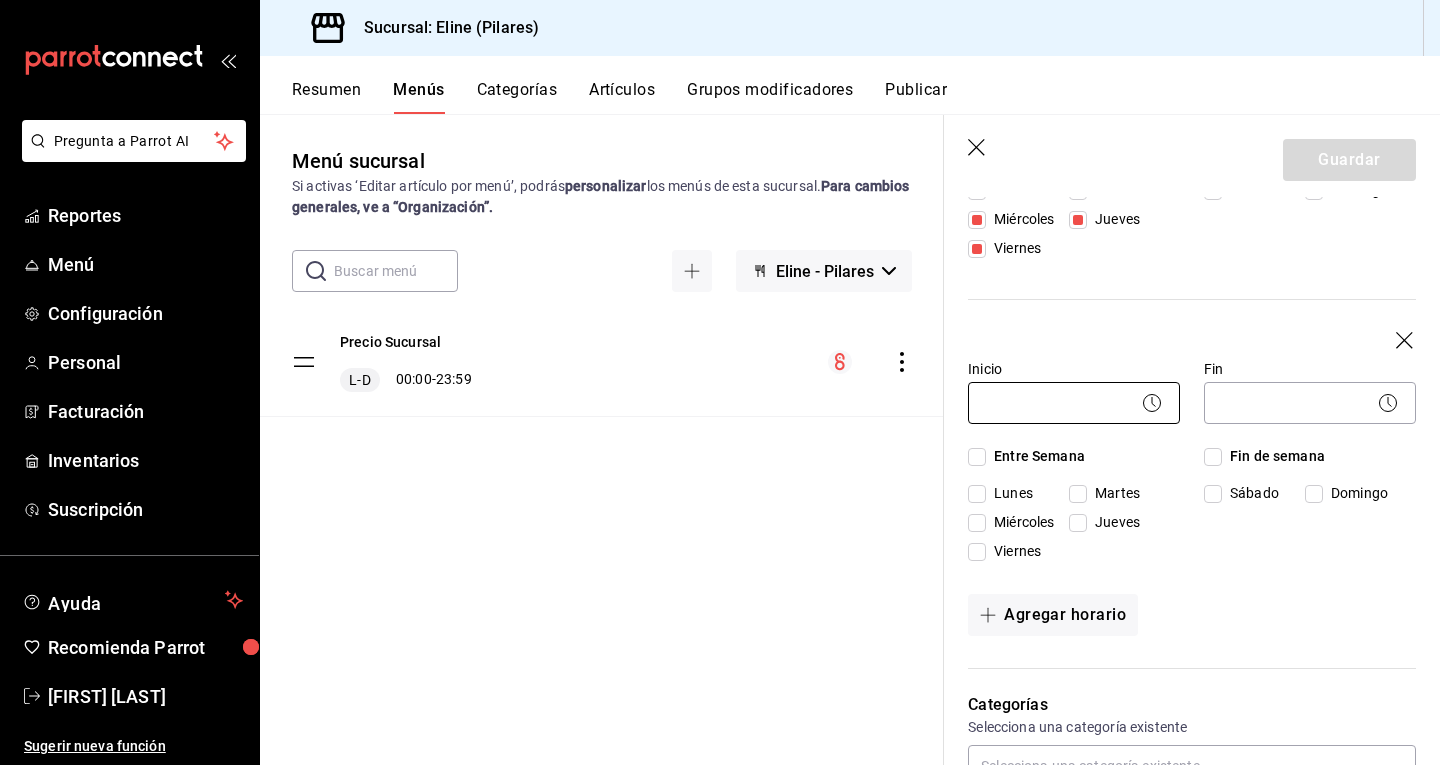 click on "Pregunta a Parrot AI Reportes   Menú   Configuración   Personal   Facturación   Inventarios   Suscripción   Ayuda Recomienda Parrot   [FIRST] [LAST]   Sugerir nueva función   Sucursal: Eline (Pilares) Resumen Menús Categorías Artículos Grupos modificadores Publicar Menú sucursal Si activas ‘Editar artículo por menú’, podrás  personalizar  los menús de esta sucursal.  Para cambios generales, ve a “Organización”. ​ ​ Eline - Pilares Precio Sucursal L-D 00:00  -  23:59 Guardar Nuevo menú ¿Cómo se va a llamar? Uber Eats 9 /30 ¿Cómo se va a llamar? Horarios Elige el horario y disponibilidad de este menú Inicio 08:00 AM 08:00 Fin 22:00 PM 22:00 Entre Semana Lunes Martes Miércoles Jueves Viernes Fin de semana Sábado Domingo Inicio ​ Fin ​ Entre Semana Lunes Martes Miércoles Jueves Viernes Fin de semana Sábado Domingo Agregar horario Categorías Selecciona una categoría existente ¿Dónde se va a mostrar tu menú? Selecciona los canales de venta disponibles Punto de venta ​" at bounding box center [720, 382] 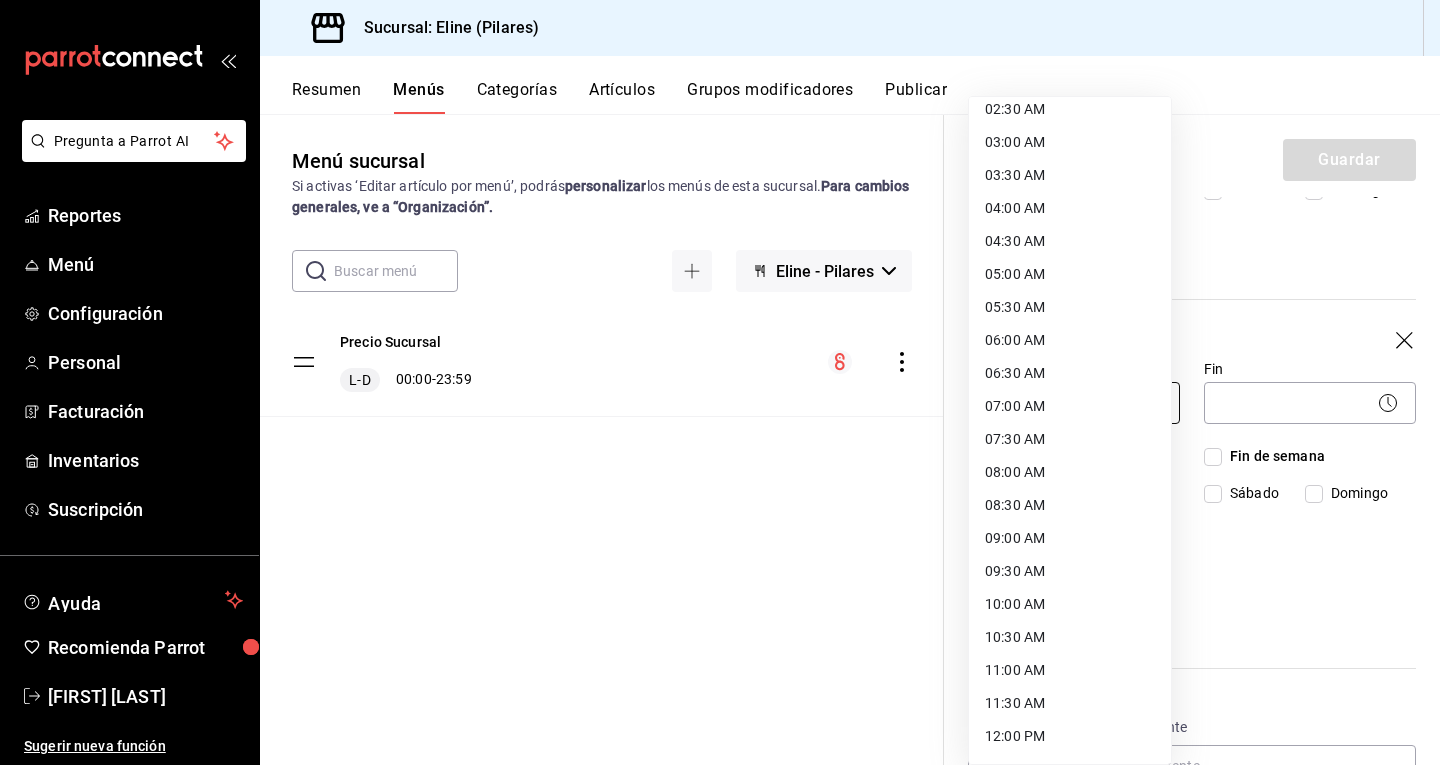 scroll, scrollTop: 177, scrollLeft: 0, axis: vertical 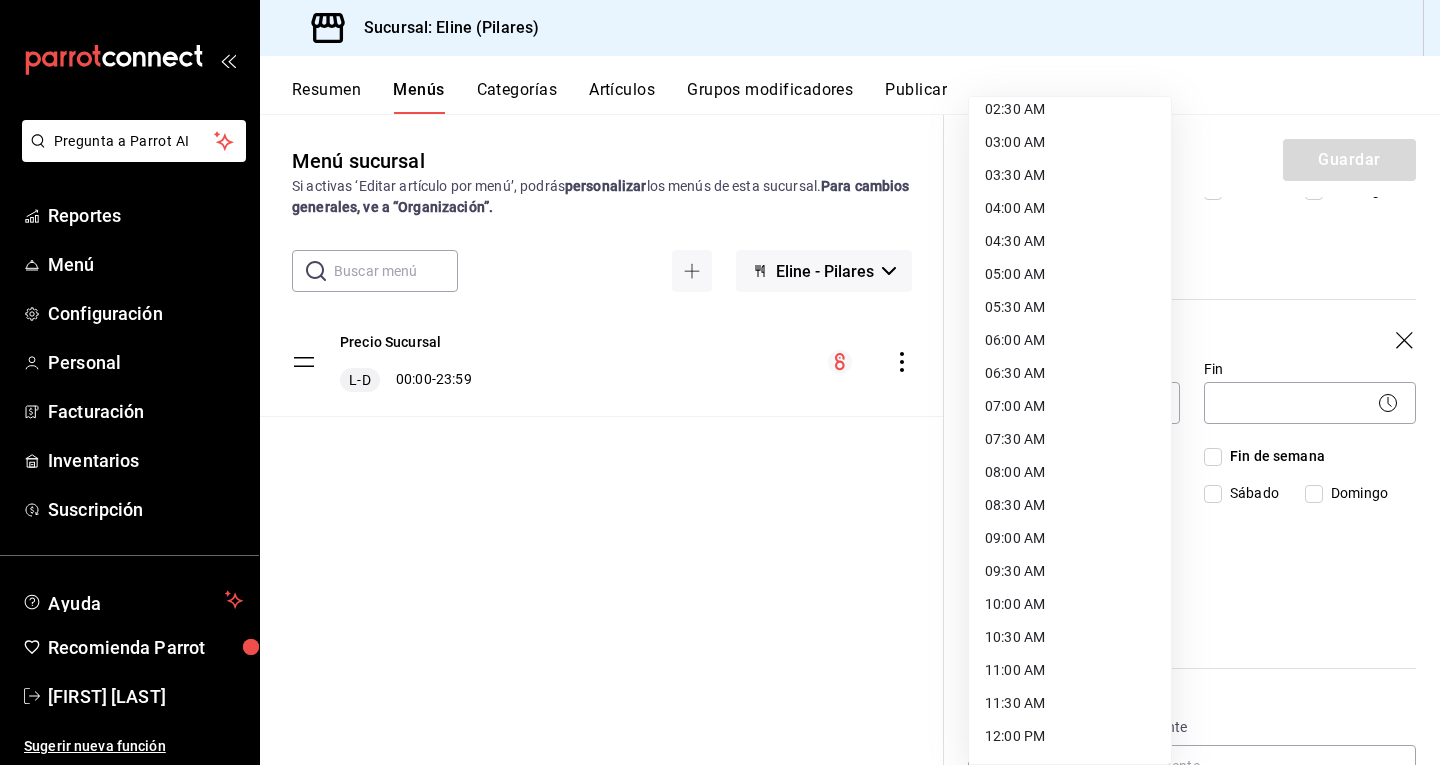 click on "09:30 AM" at bounding box center [1070, 571] 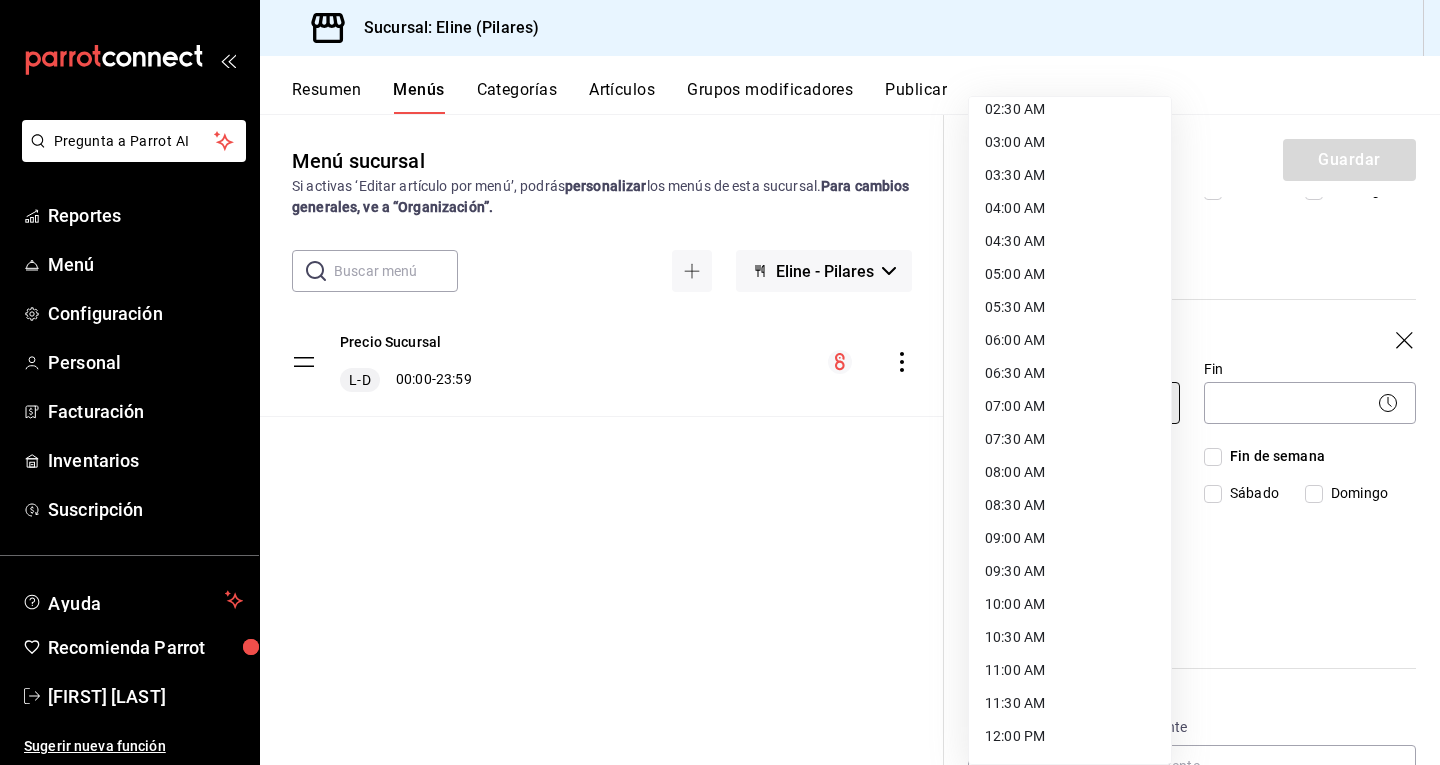 type on "09:30" 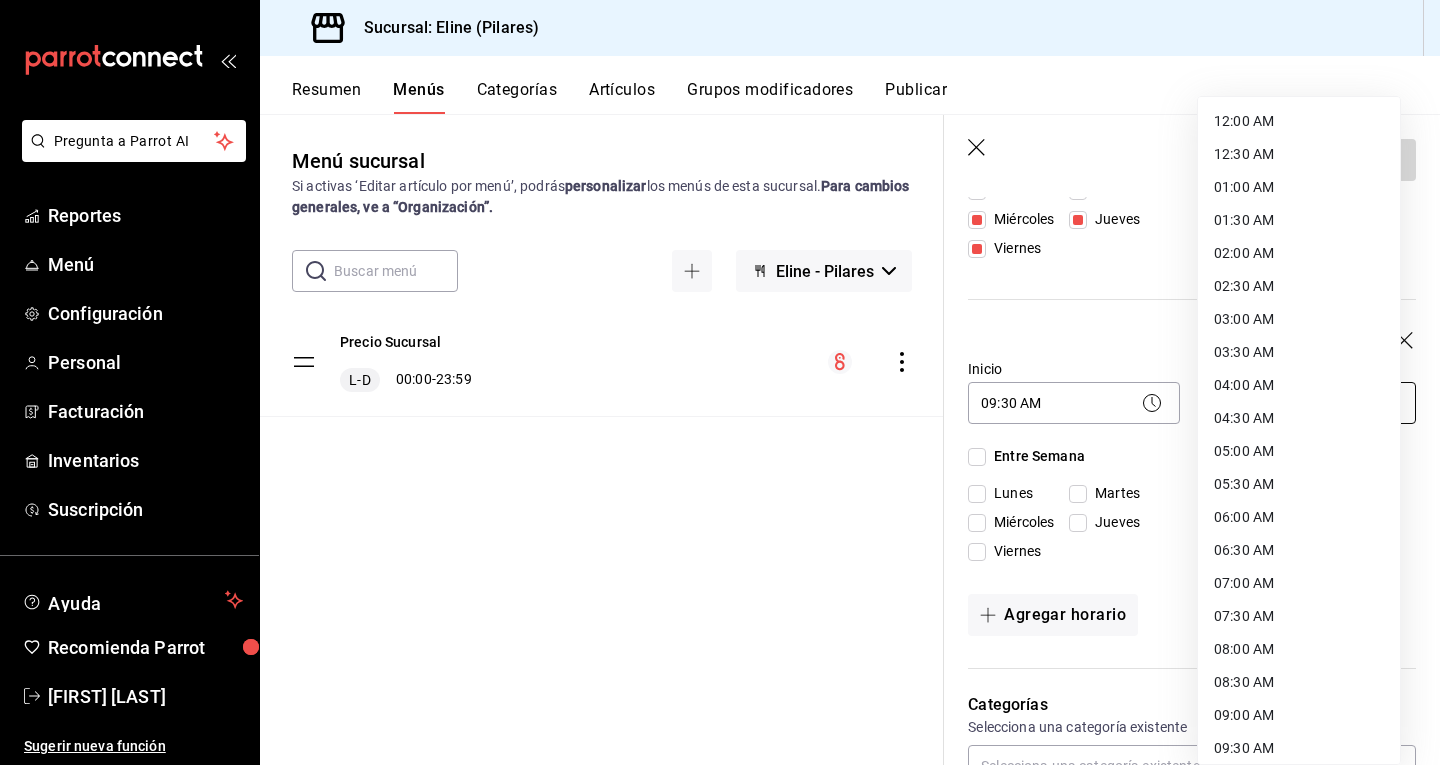 click on "Pregunta a Parrot AI Reportes   Menú   Configuración   Personal   Facturación   Inventarios   Suscripción   Ayuda Recomienda Parrot   [FIRST] [LAST]   Sugerir nueva función   Sucursal: Eline (Pilares) Resumen Menús Categorías Artículos Grupos modificadores Publicar Menú sucursal Si activas ‘Editar artículo por menú’, podrás  personalizar  los menús de esta sucursal.  Para cambios generales, ve a “Organización”. ​ ​ Eline - Pilares Precio Sucursal L-D 00:00  -  23:59 Guardar Nuevo menú ¿Cómo se va a llamar? Uber Eats 9 /30 ¿Cómo se va a llamar? Horarios Elige el horario y disponibilidad de este menú Inicio 08:00 AM 08:00 Fin 22:00 PM 22:00 Entre Semana Lunes Martes Miércoles Jueves Viernes Fin de semana Sábado Domingo Inicio 09:30 AM 09:30 Fin ​ Entre Semana Lunes Martes Miércoles Jueves Viernes Fin de semana Sábado Domingo Agregar horario Categorías Selecciona una categoría existente ¿Dónde se va a mostrar tu menú? Selecciona los canales de venta disponibles Rappi 13" at bounding box center (720, 382) 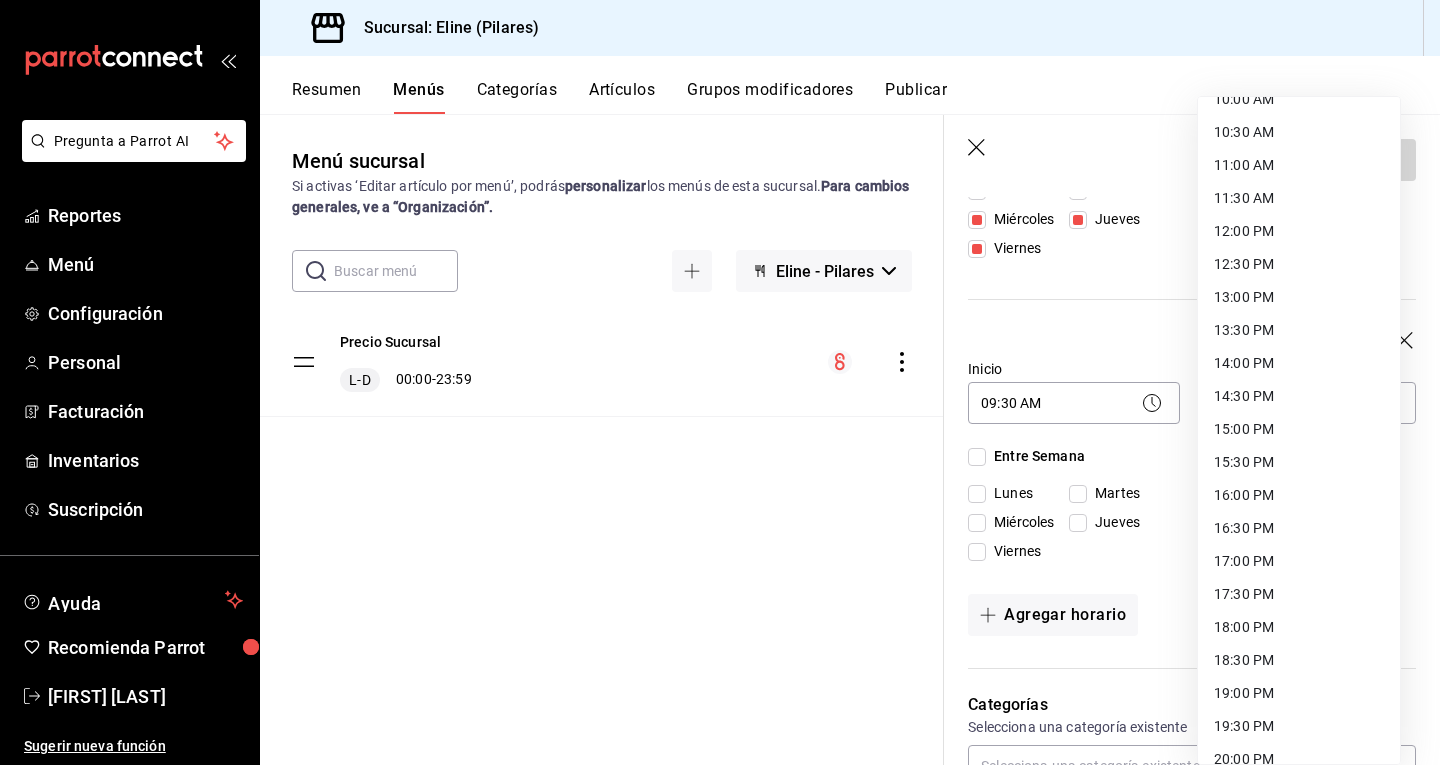 scroll, scrollTop: 683, scrollLeft: 0, axis: vertical 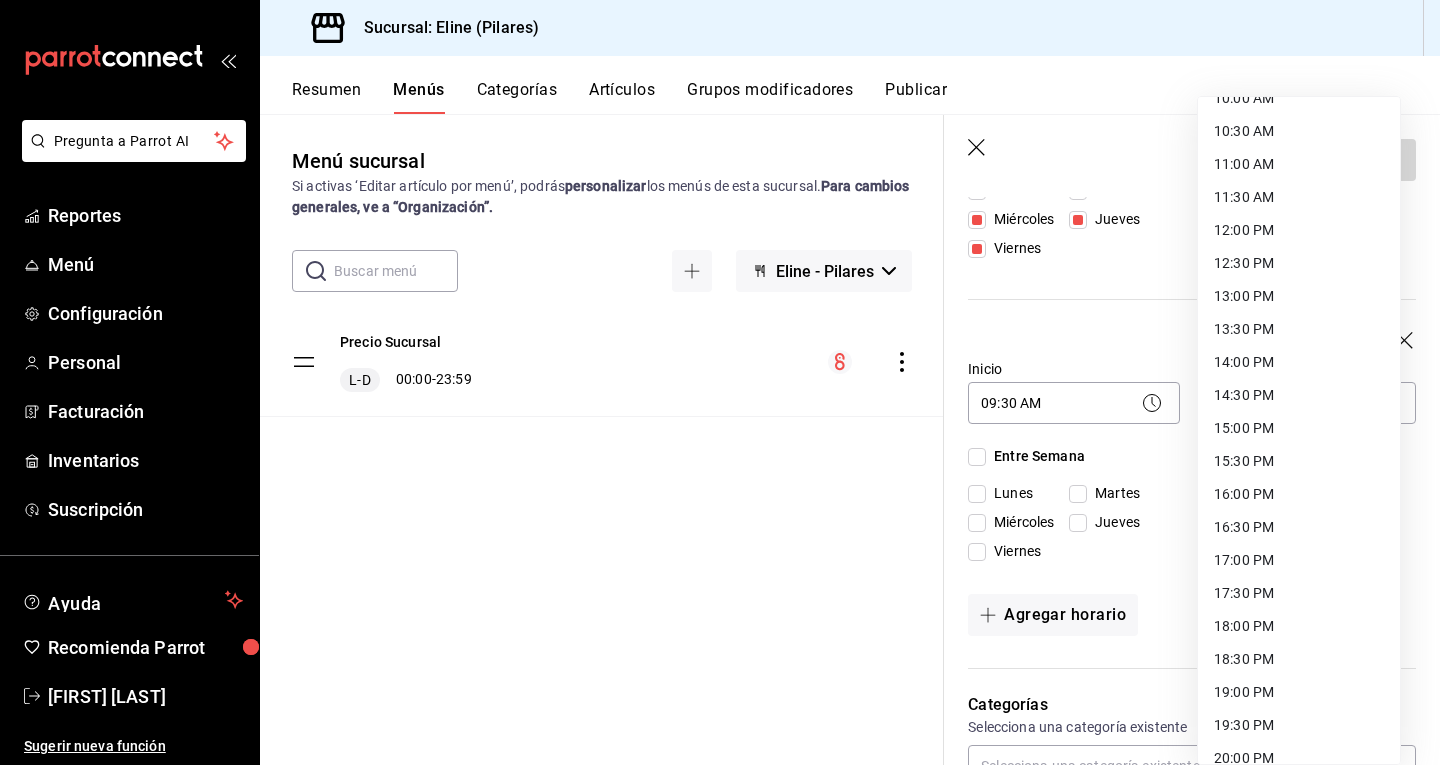click on "19:00 PM" at bounding box center (1299, 692) 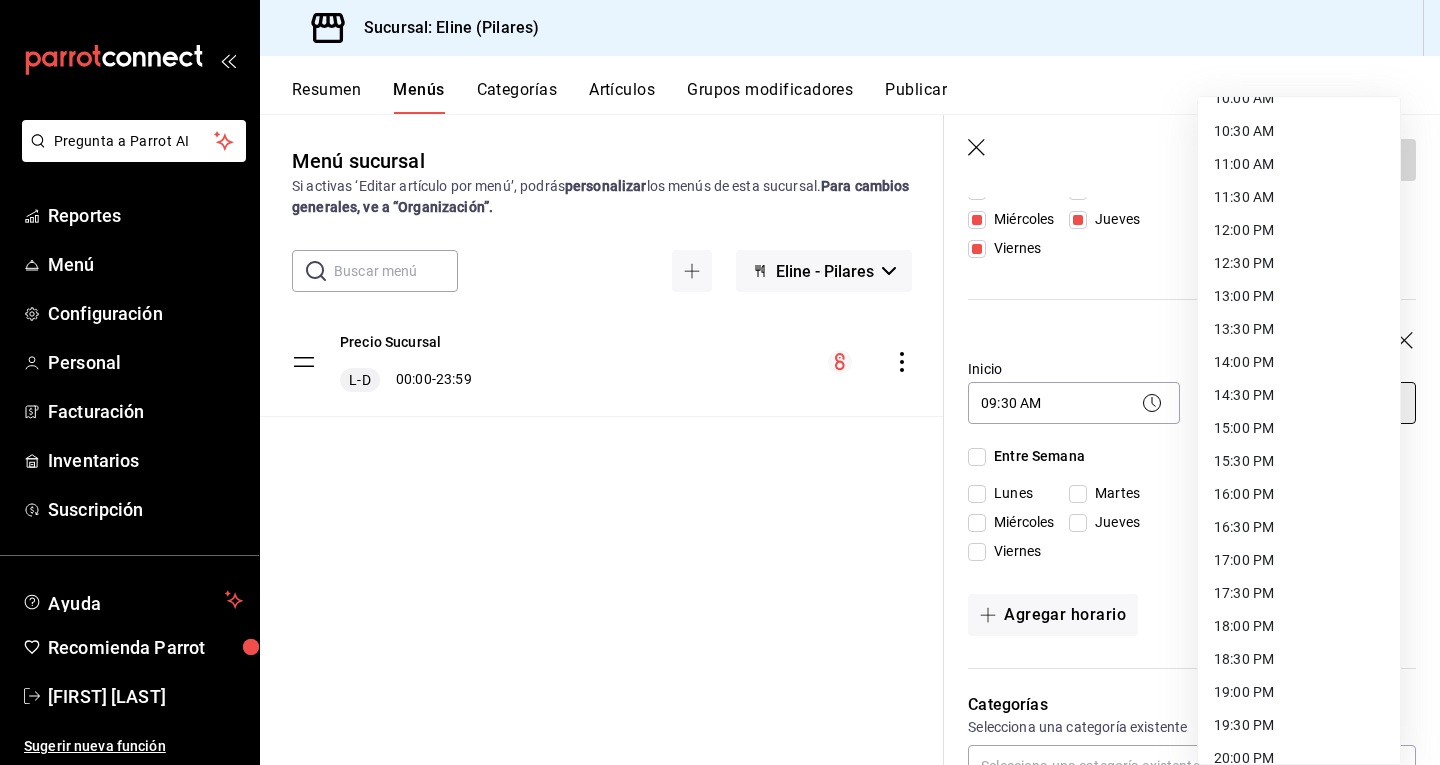 type on "19:00" 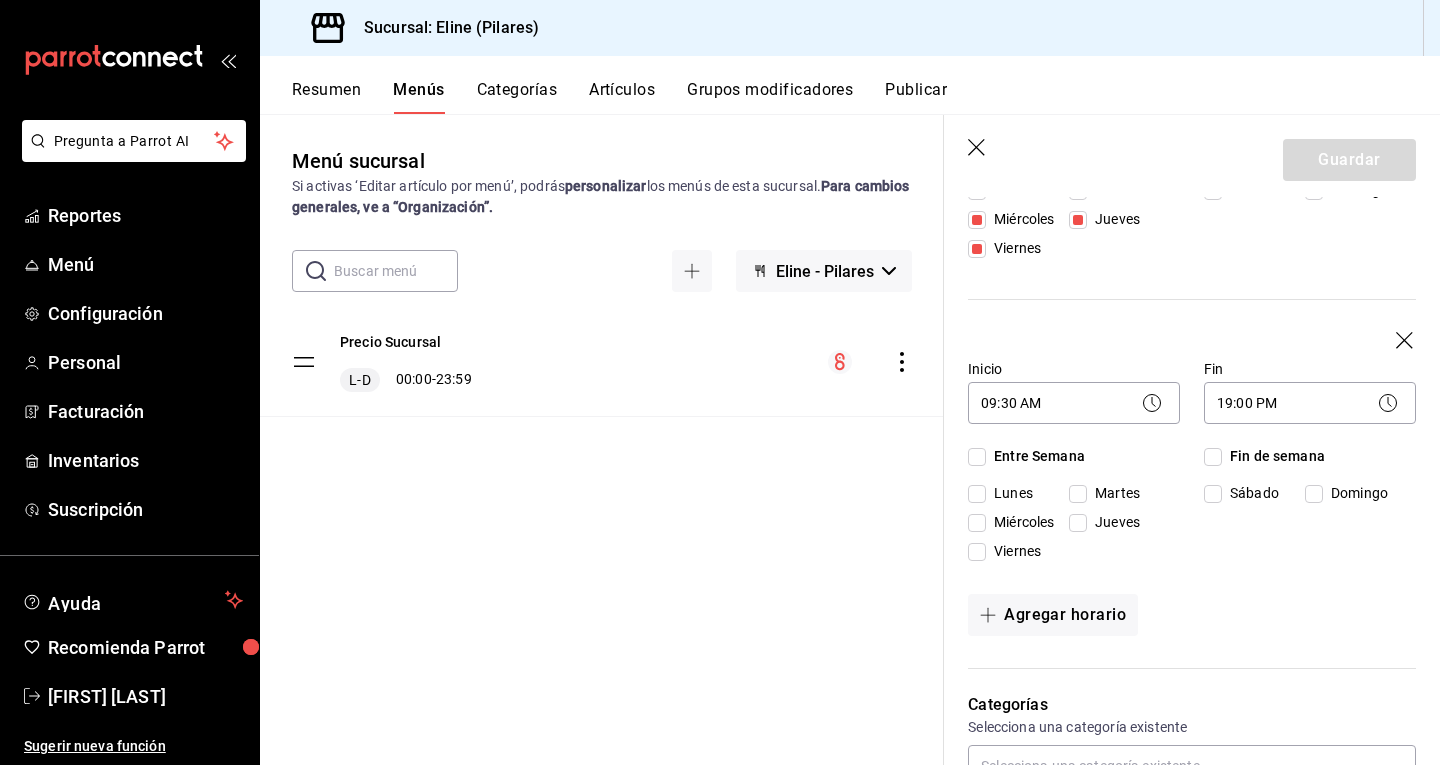 click on "Domingo" at bounding box center (1314, 494) 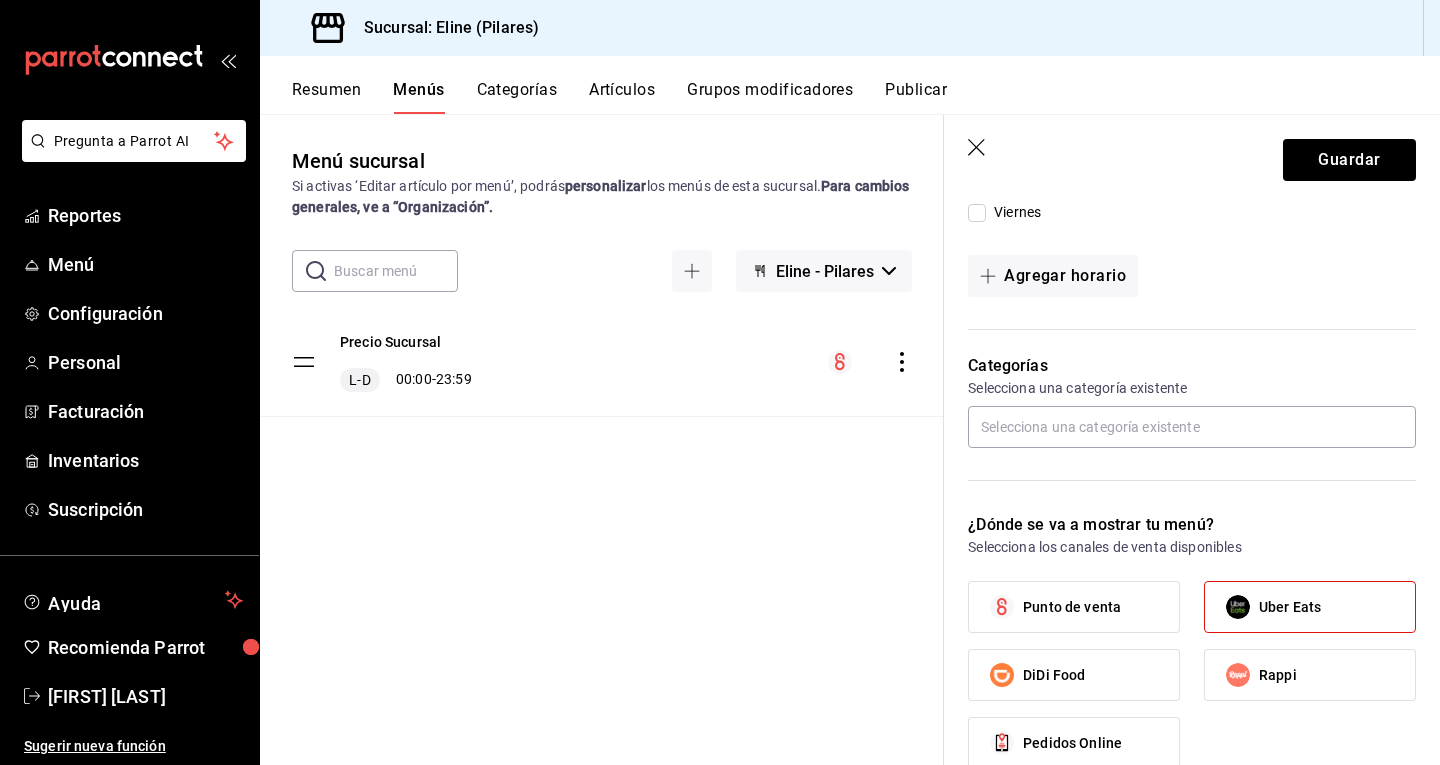 scroll, scrollTop: 706, scrollLeft: 0, axis: vertical 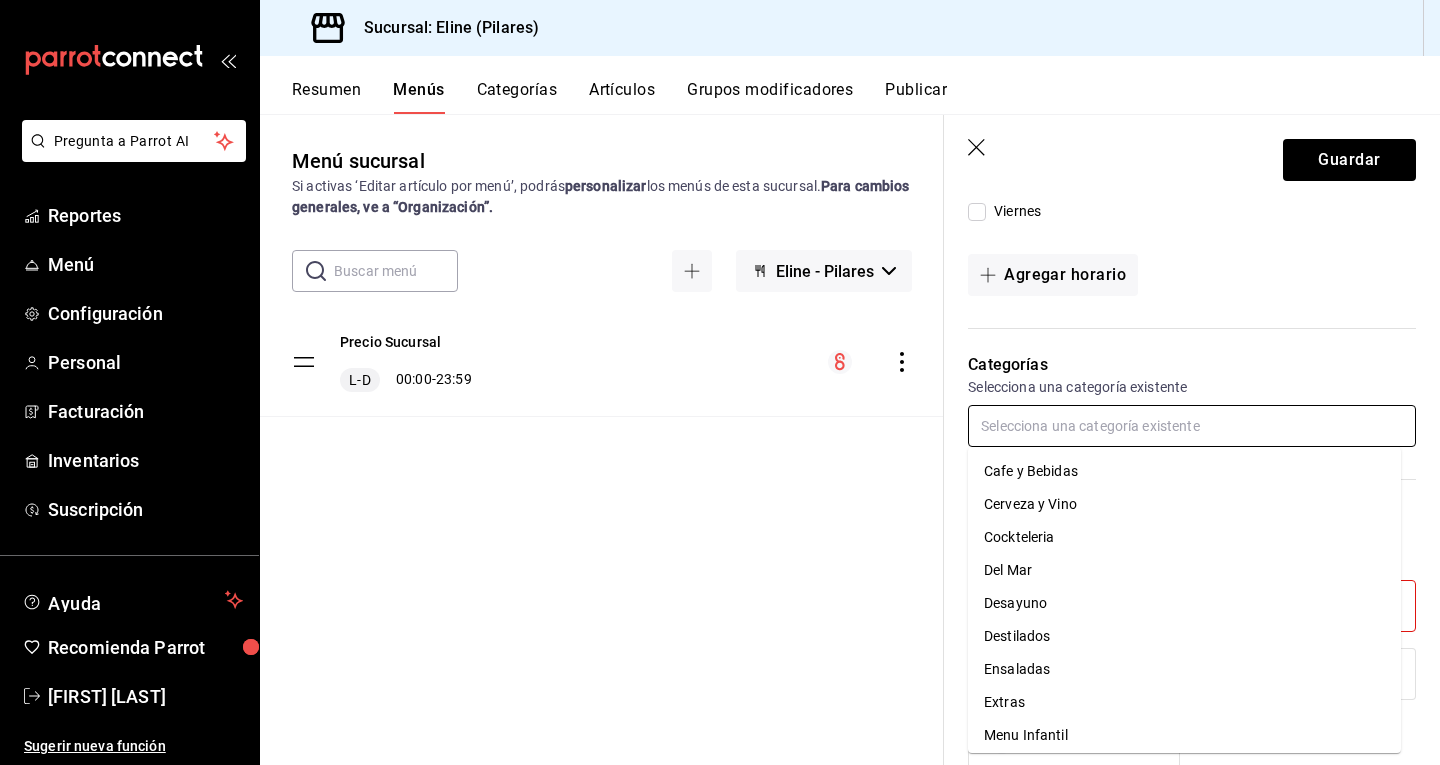 click at bounding box center [1192, 426] 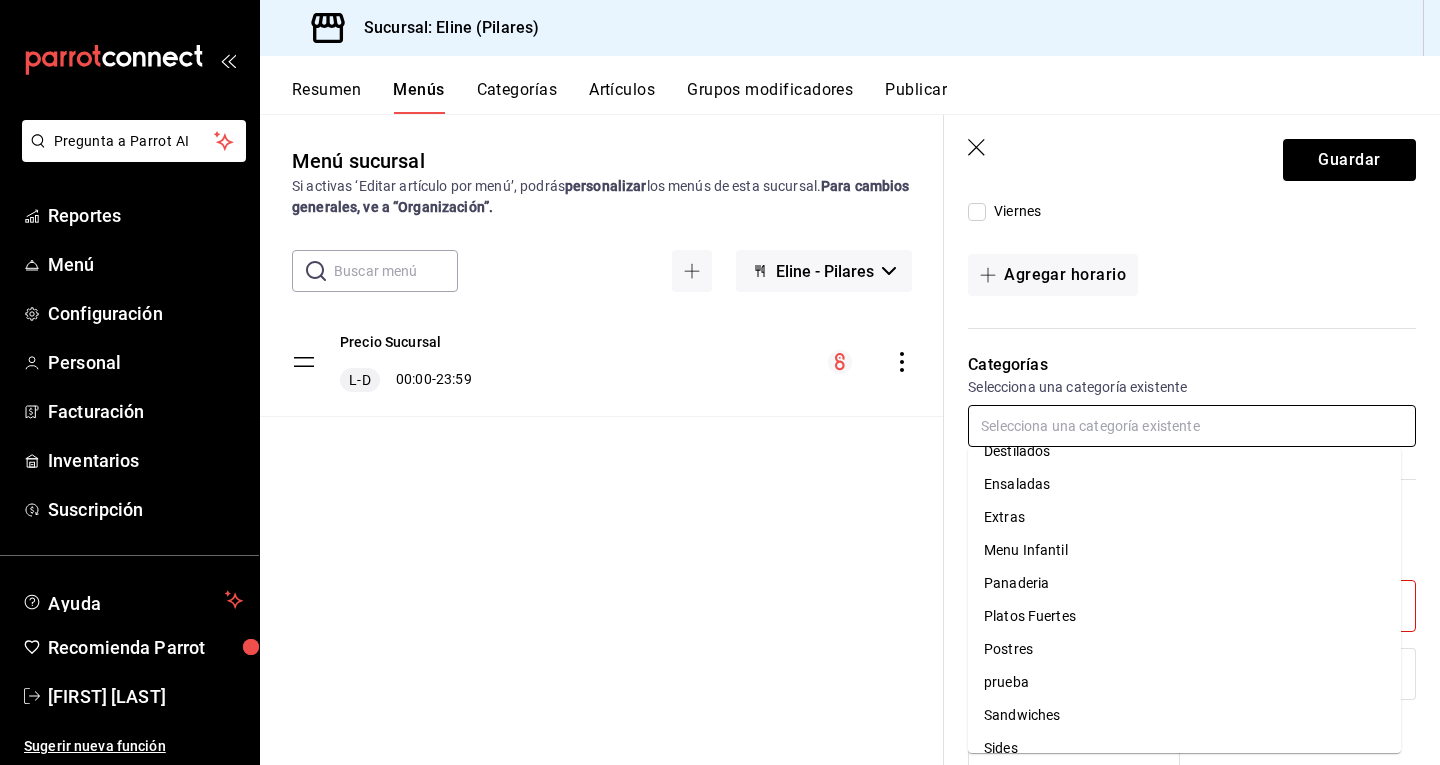scroll, scrollTop: 271, scrollLeft: 0, axis: vertical 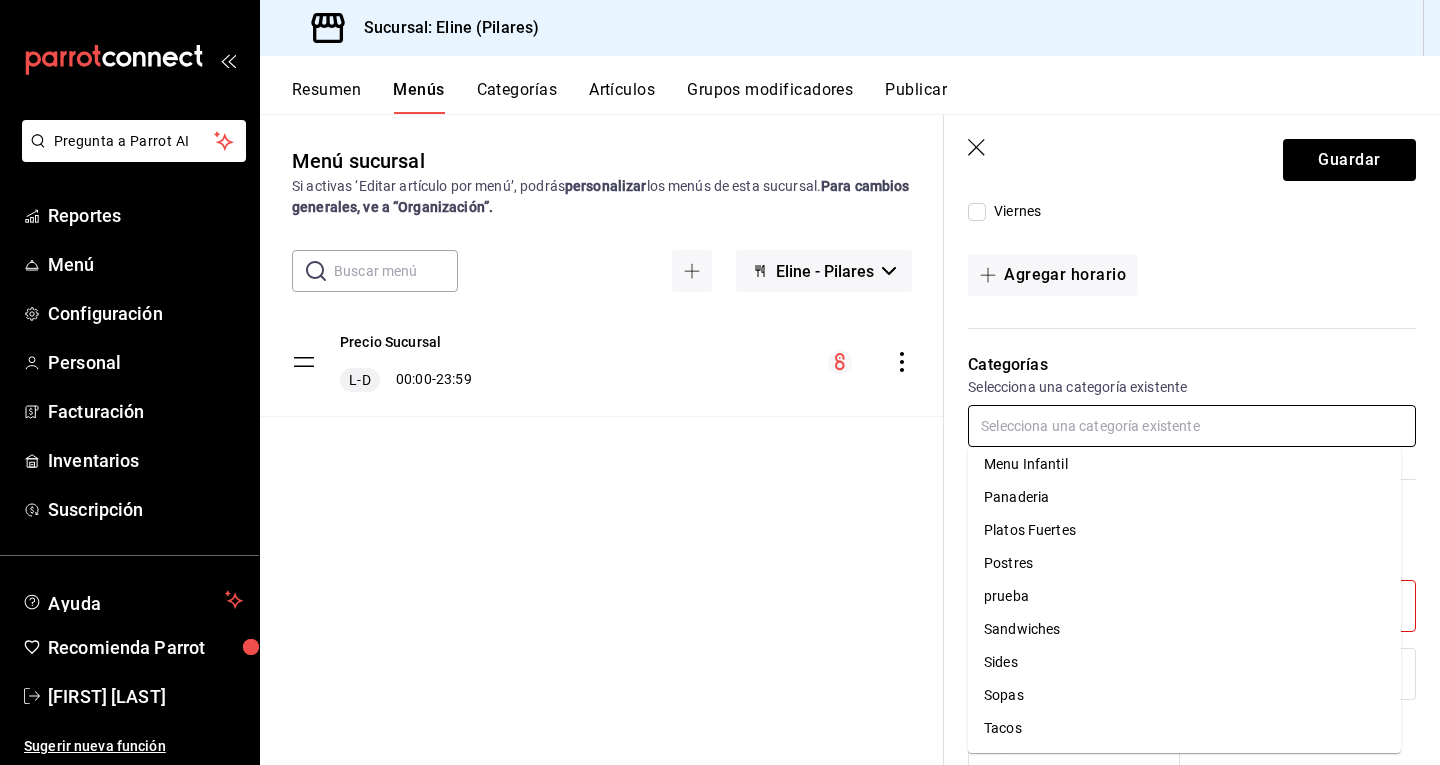 click on "Sandwiches" at bounding box center (1184, 629) 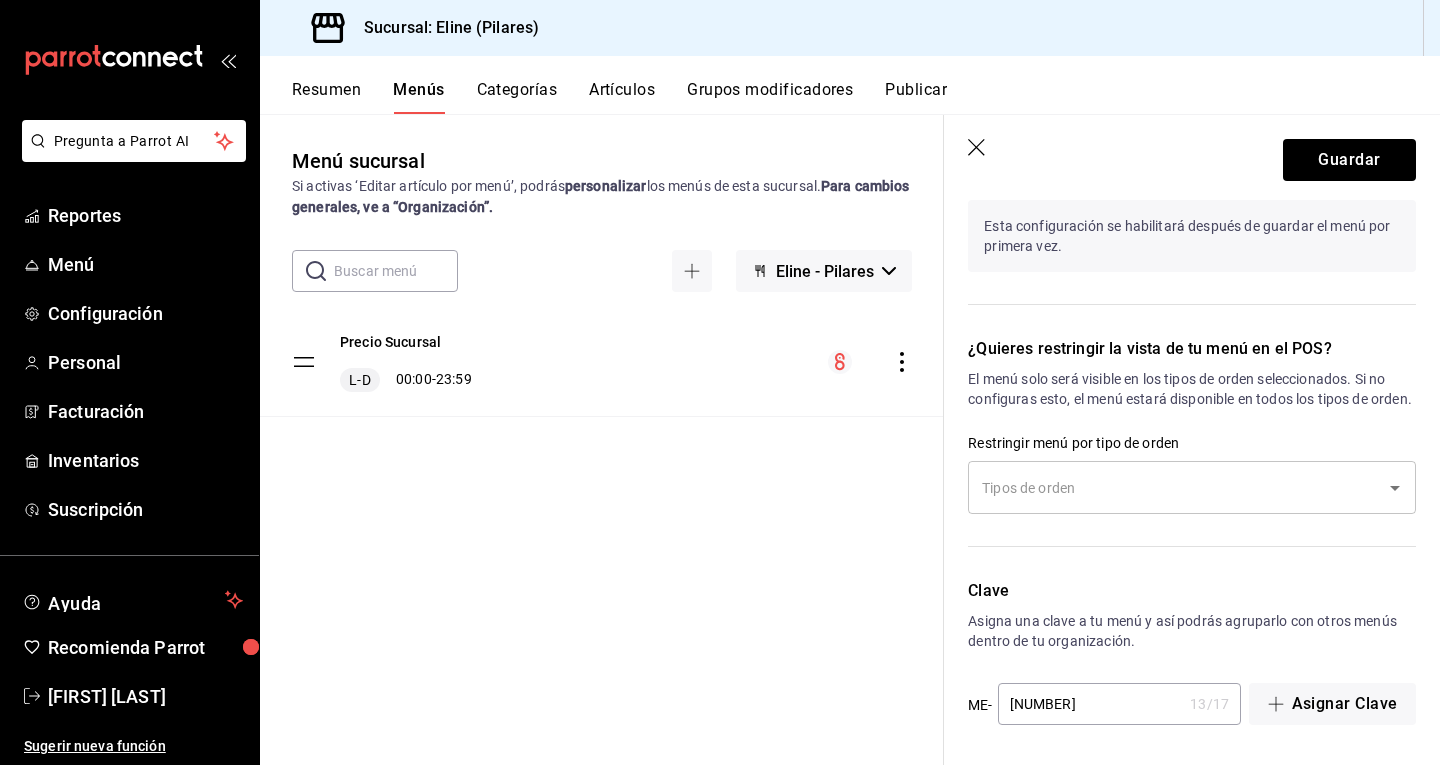 scroll, scrollTop: 1490, scrollLeft: 0, axis: vertical 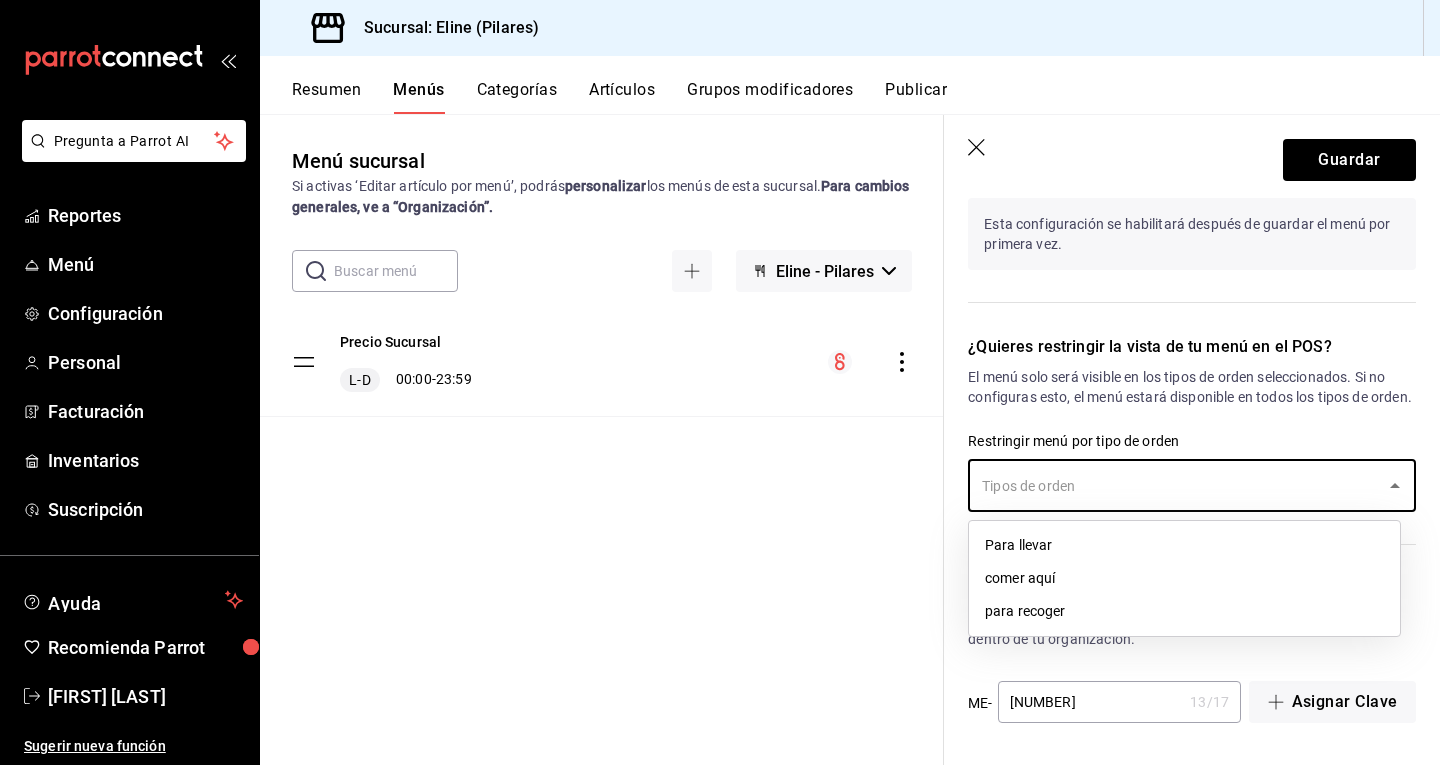 click at bounding box center (1177, 485) 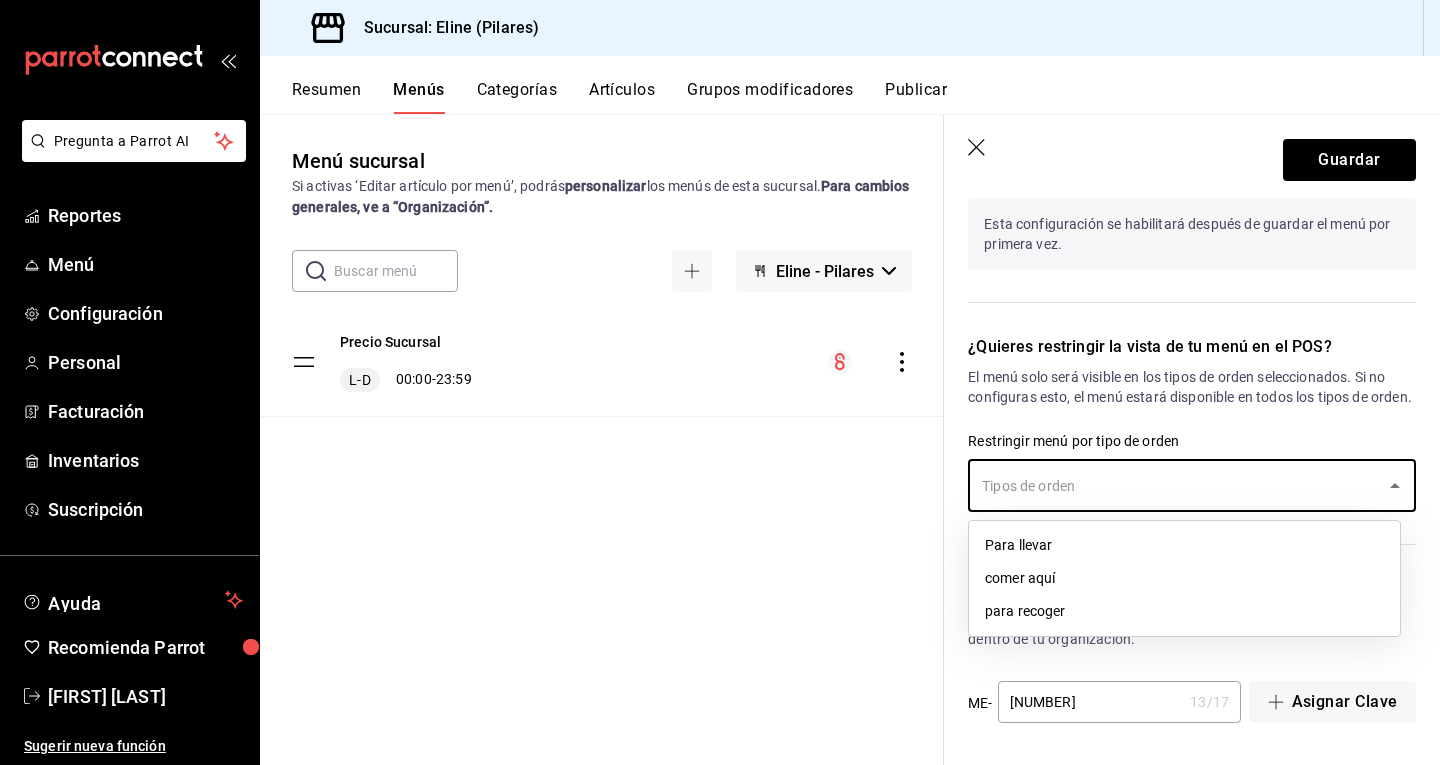 click on "comer aquí" at bounding box center [1184, 578] 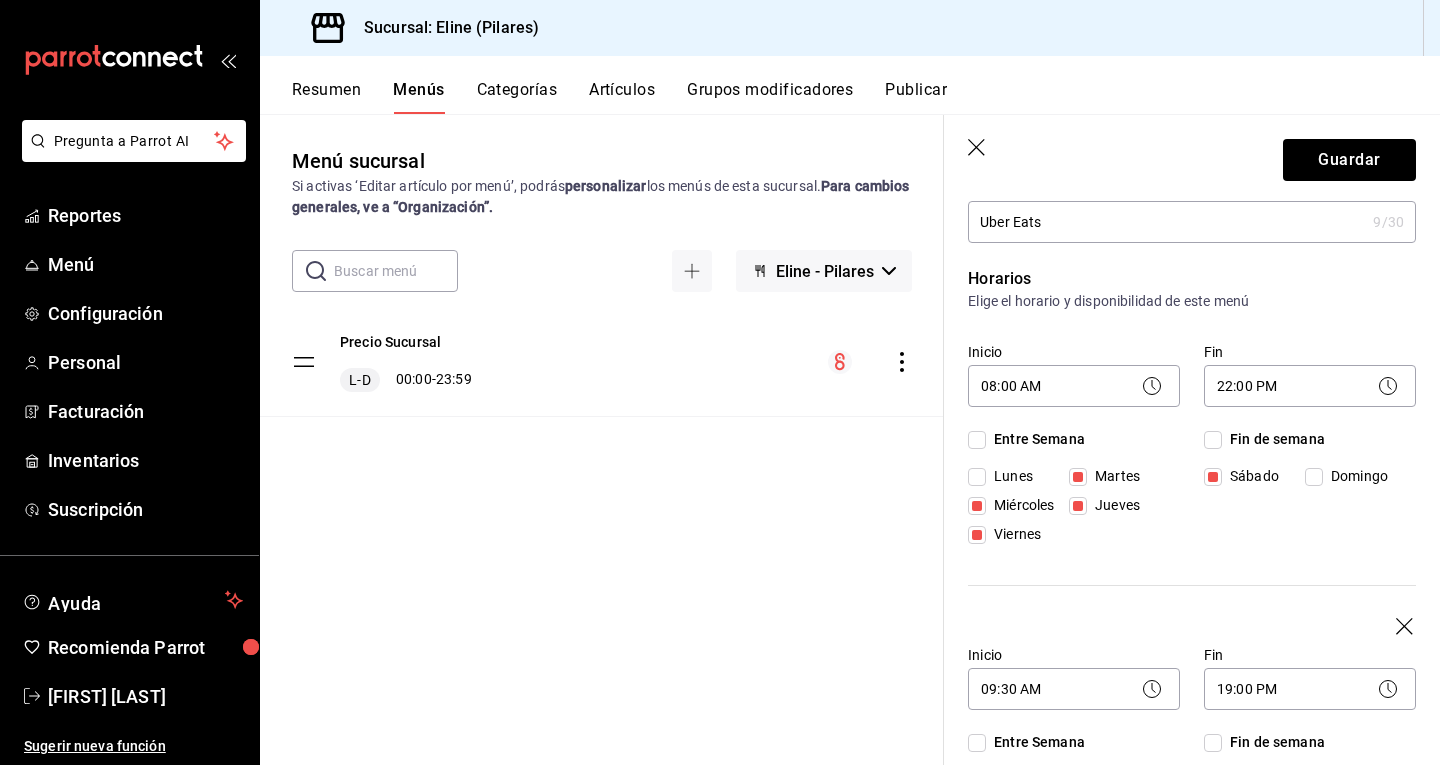 scroll, scrollTop: 0, scrollLeft: 0, axis: both 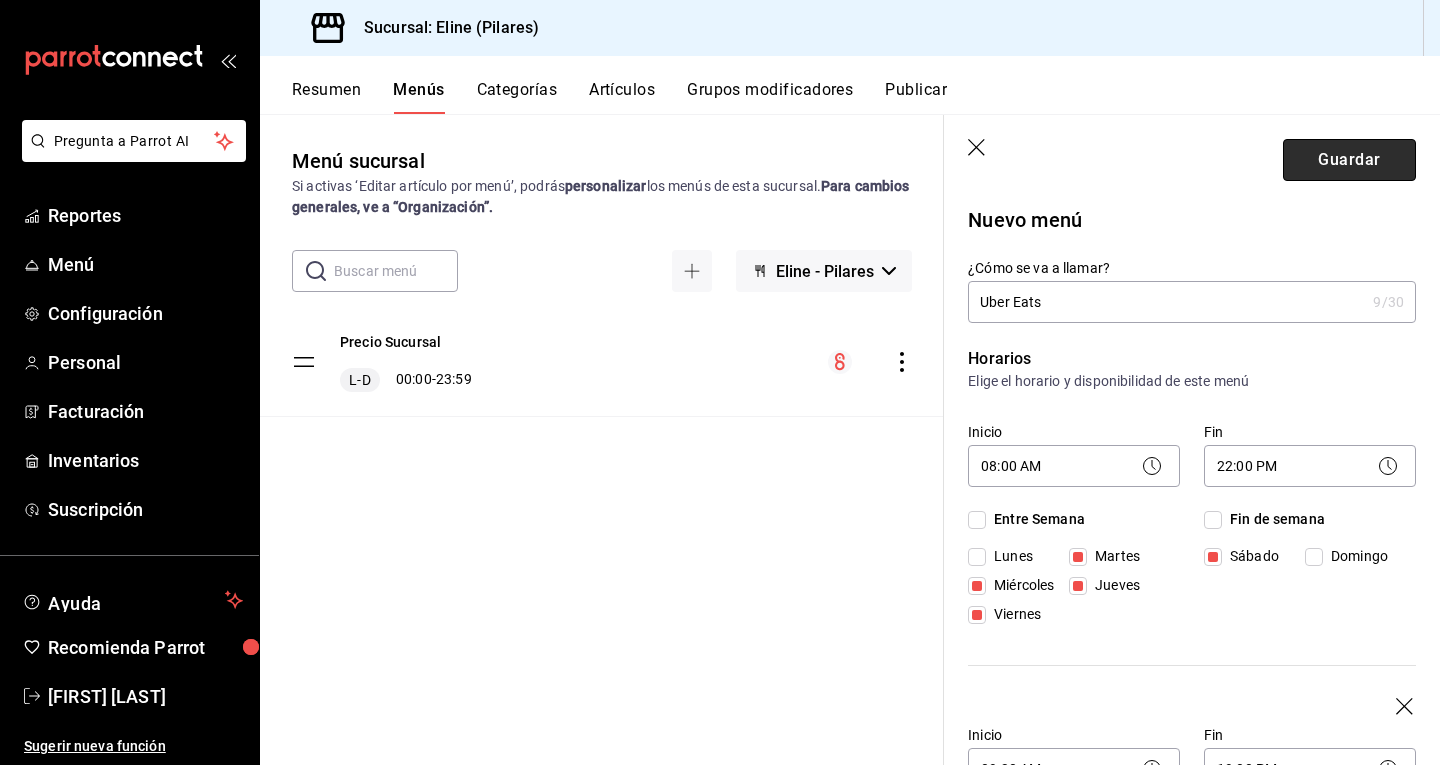 click on "Guardar" at bounding box center (1349, 160) 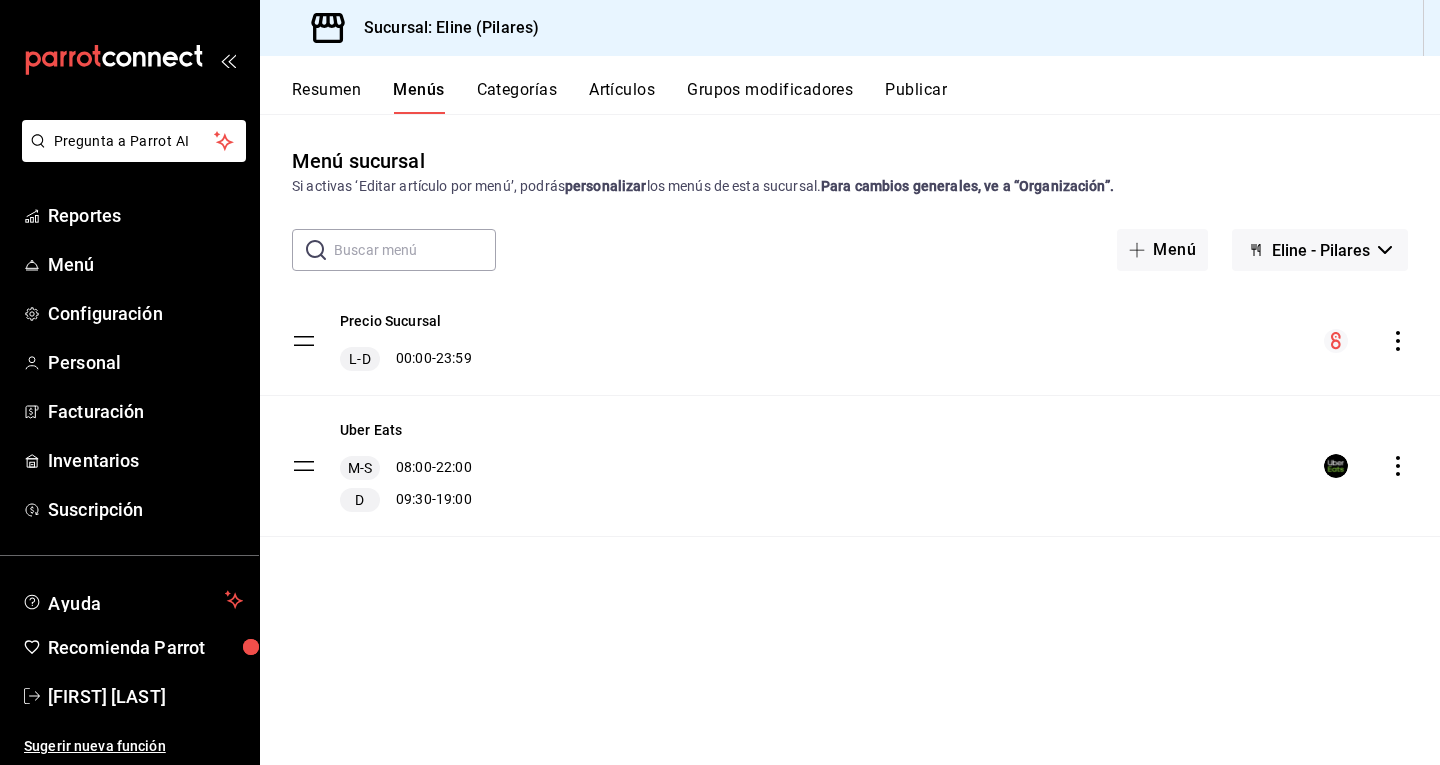 click 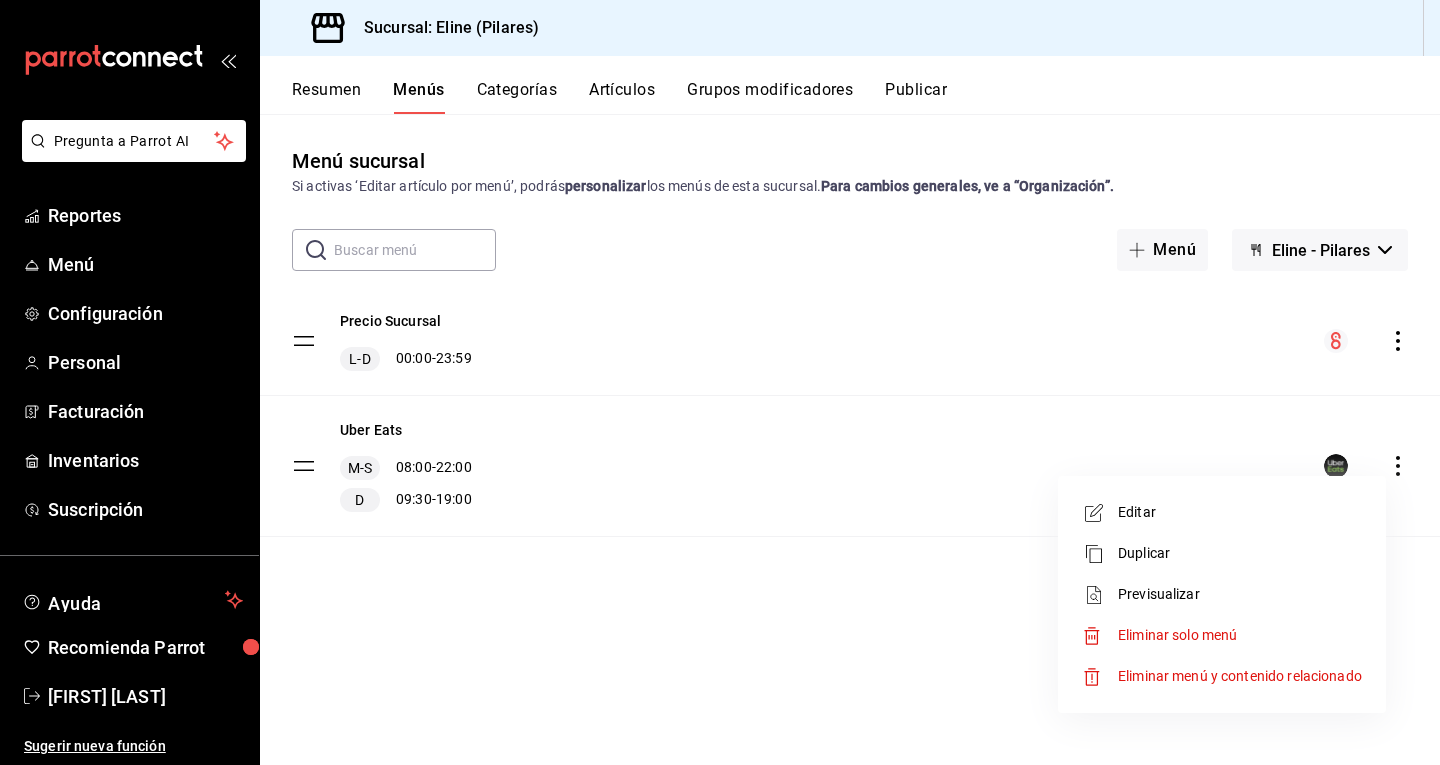 click on "Previsualizar" at bounding box center (1240, 594) 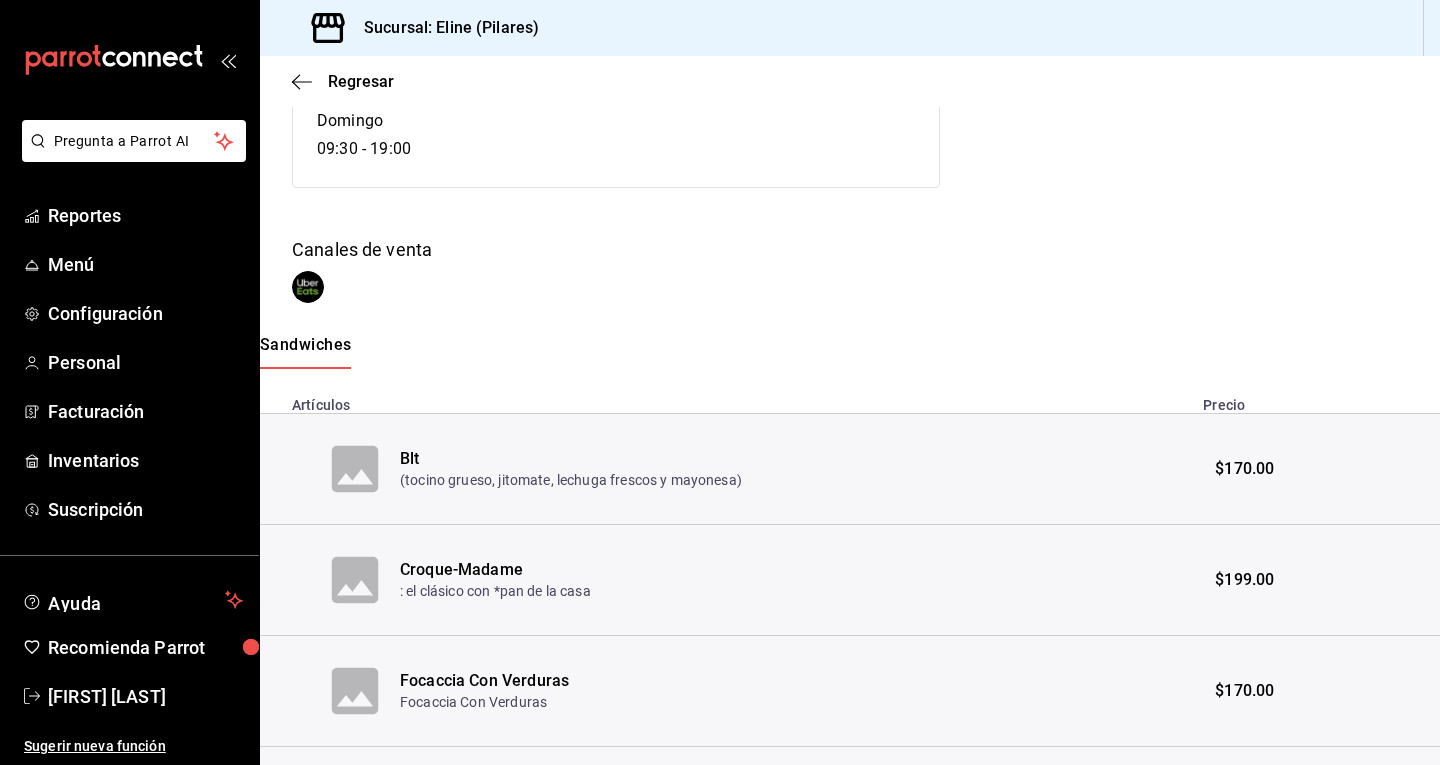 scroll, scrollTop: 309, scrollLeft: 0, axis: vertical 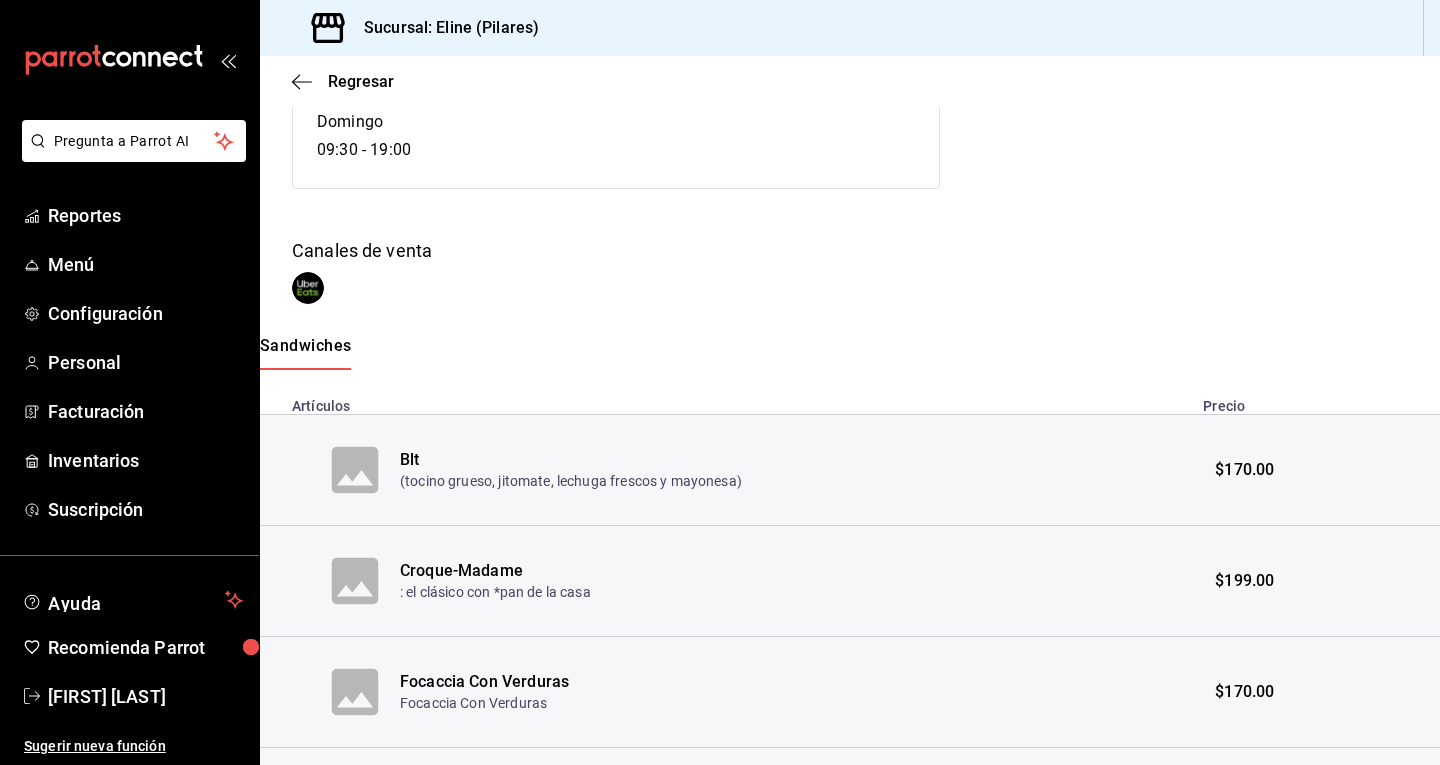 click on "$170.00" at bounding box center (1244, 470) 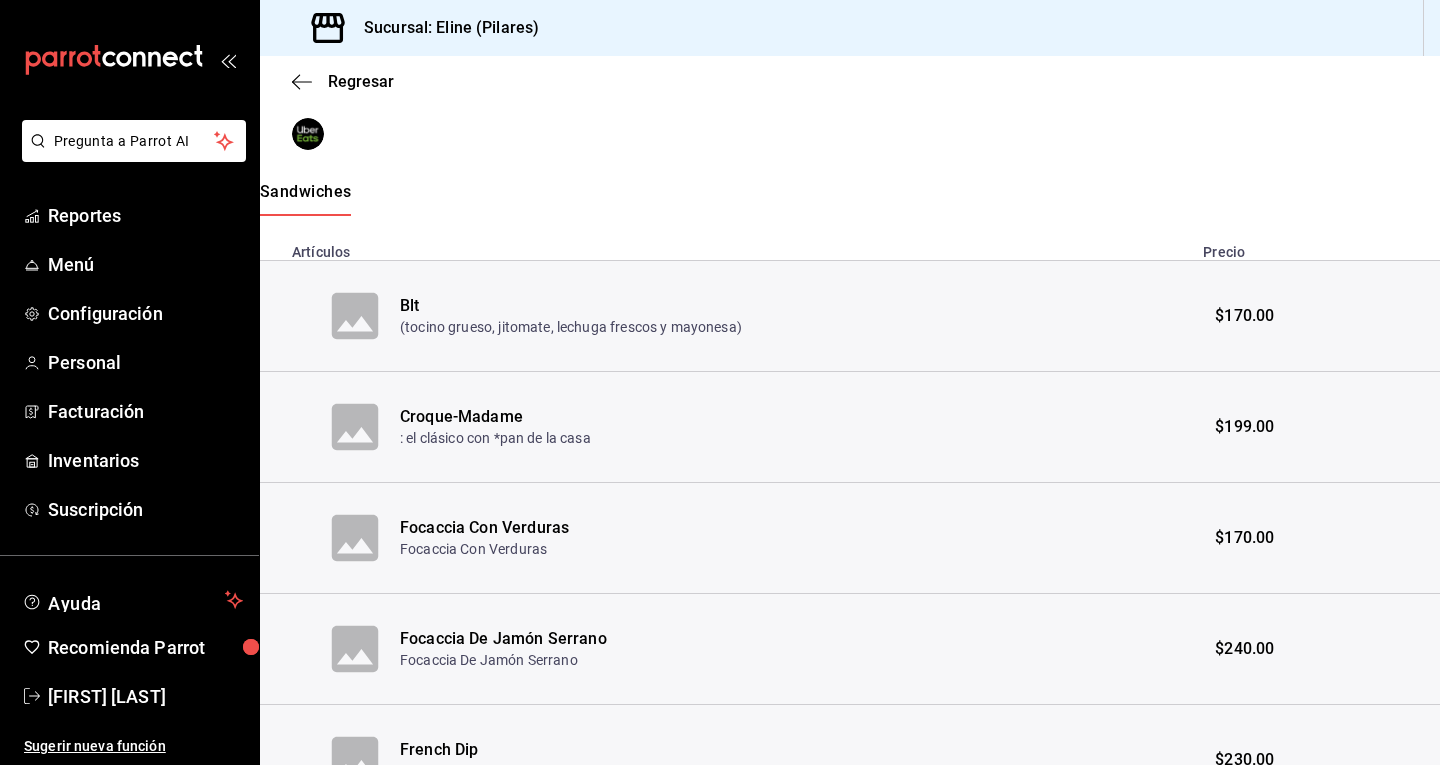 scroll, scrollTop: 0, scrollLeft: 0, axis: both 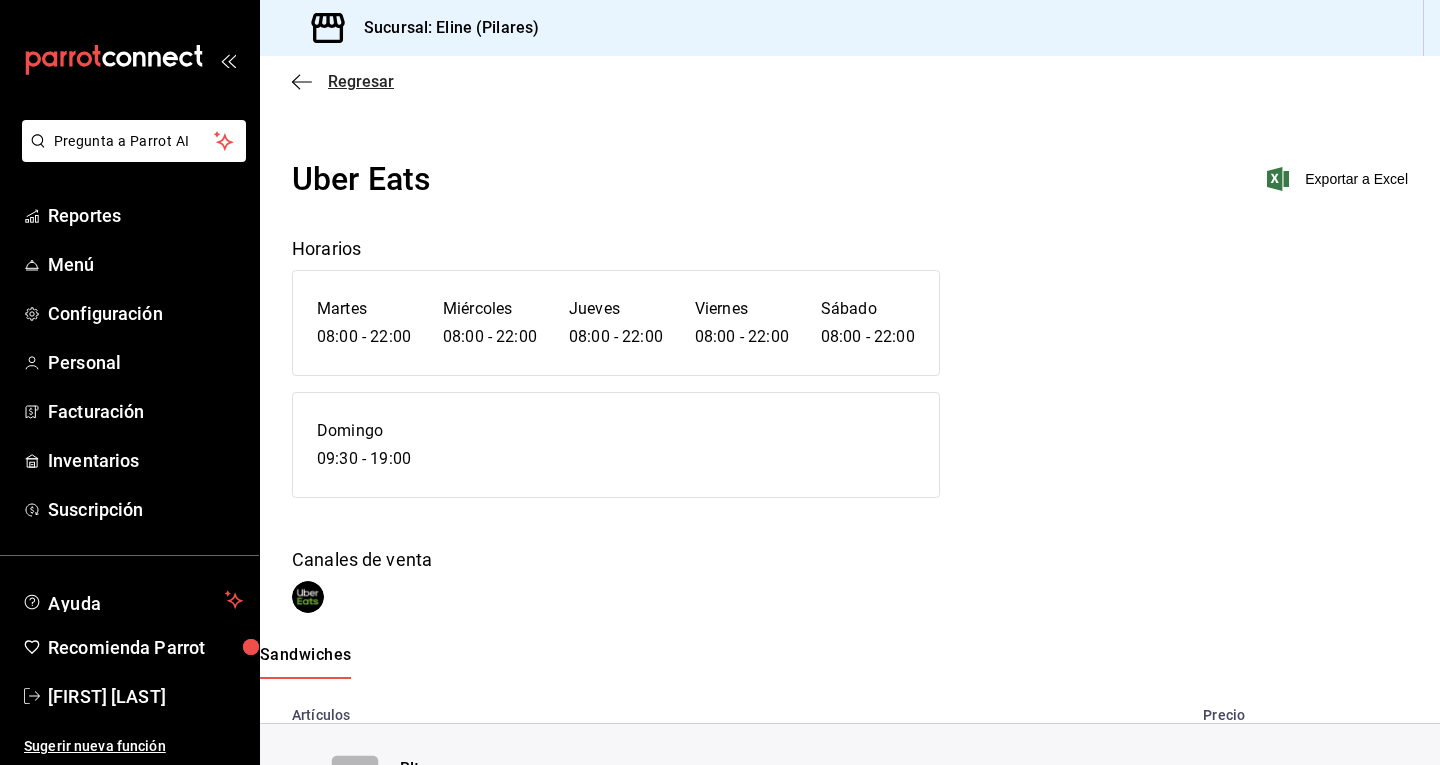 click 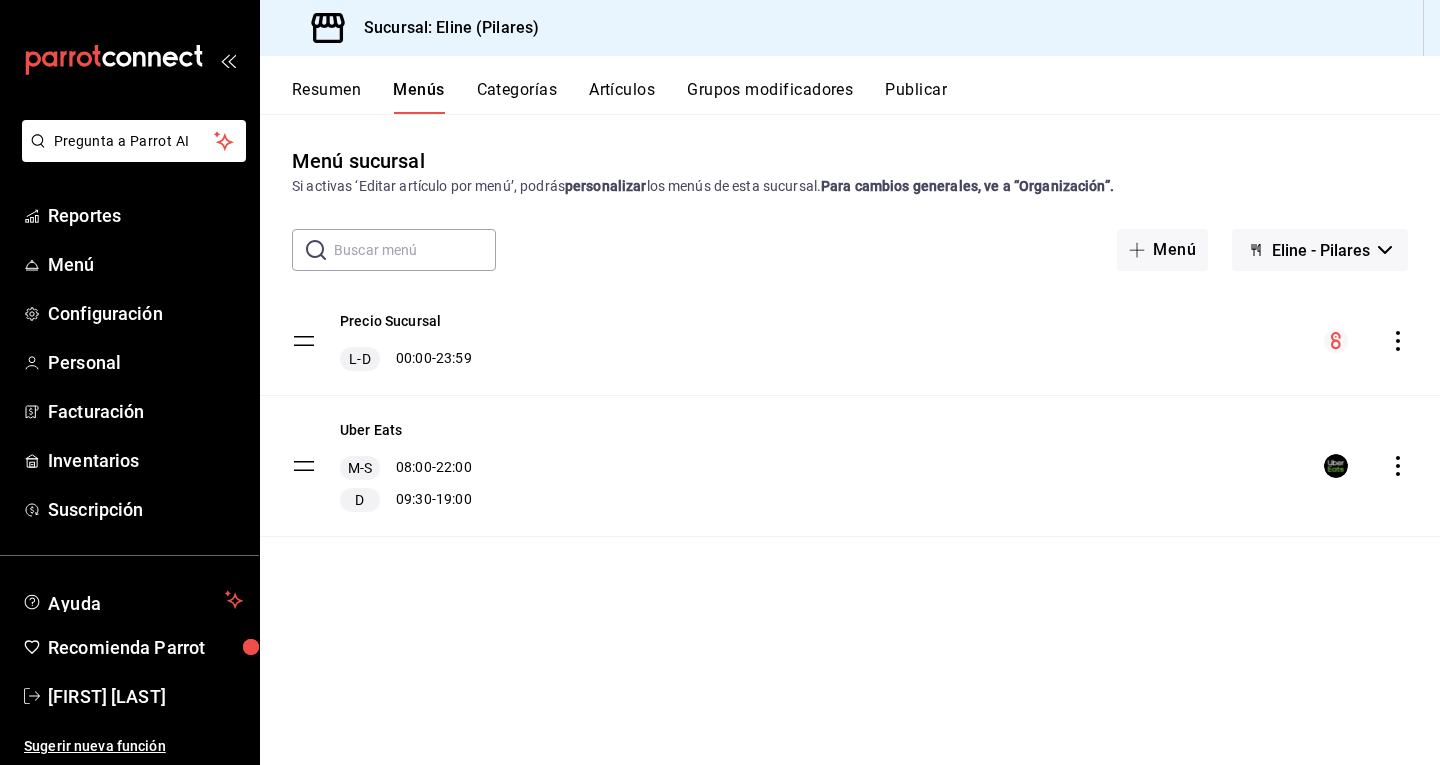 click 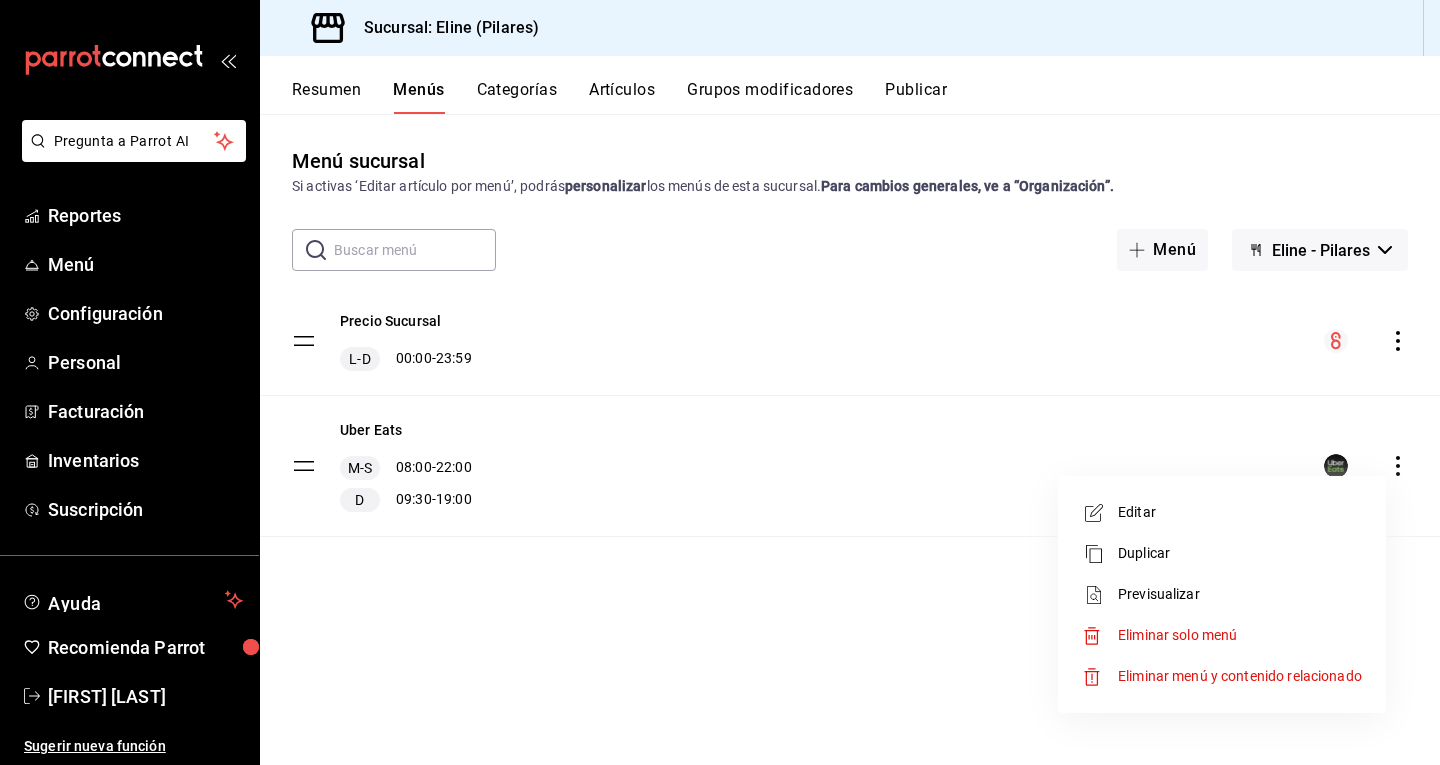 click on "Editar" at bounding box center (1240, 512) 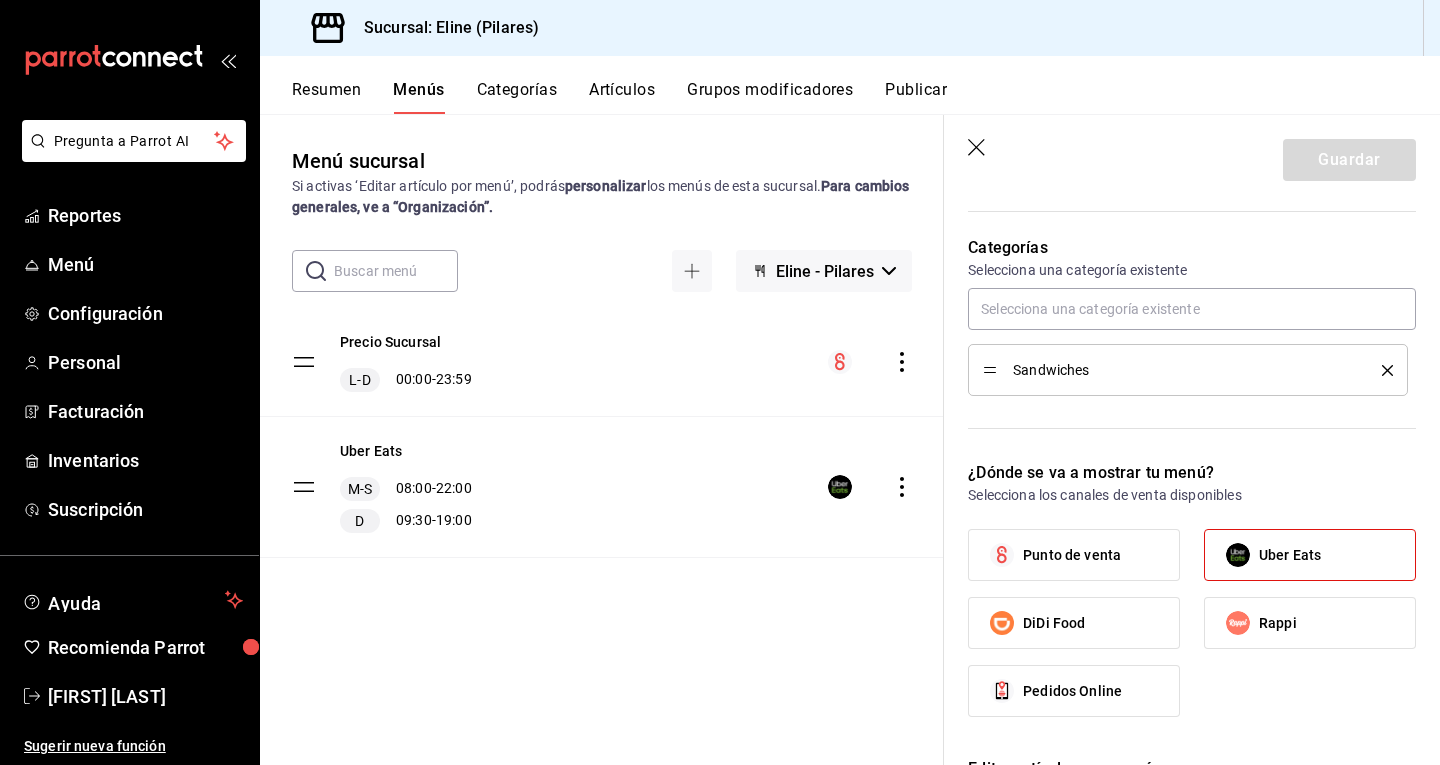 scroll, scrollTop: 817, scrollLeft: 0, axis: vertical 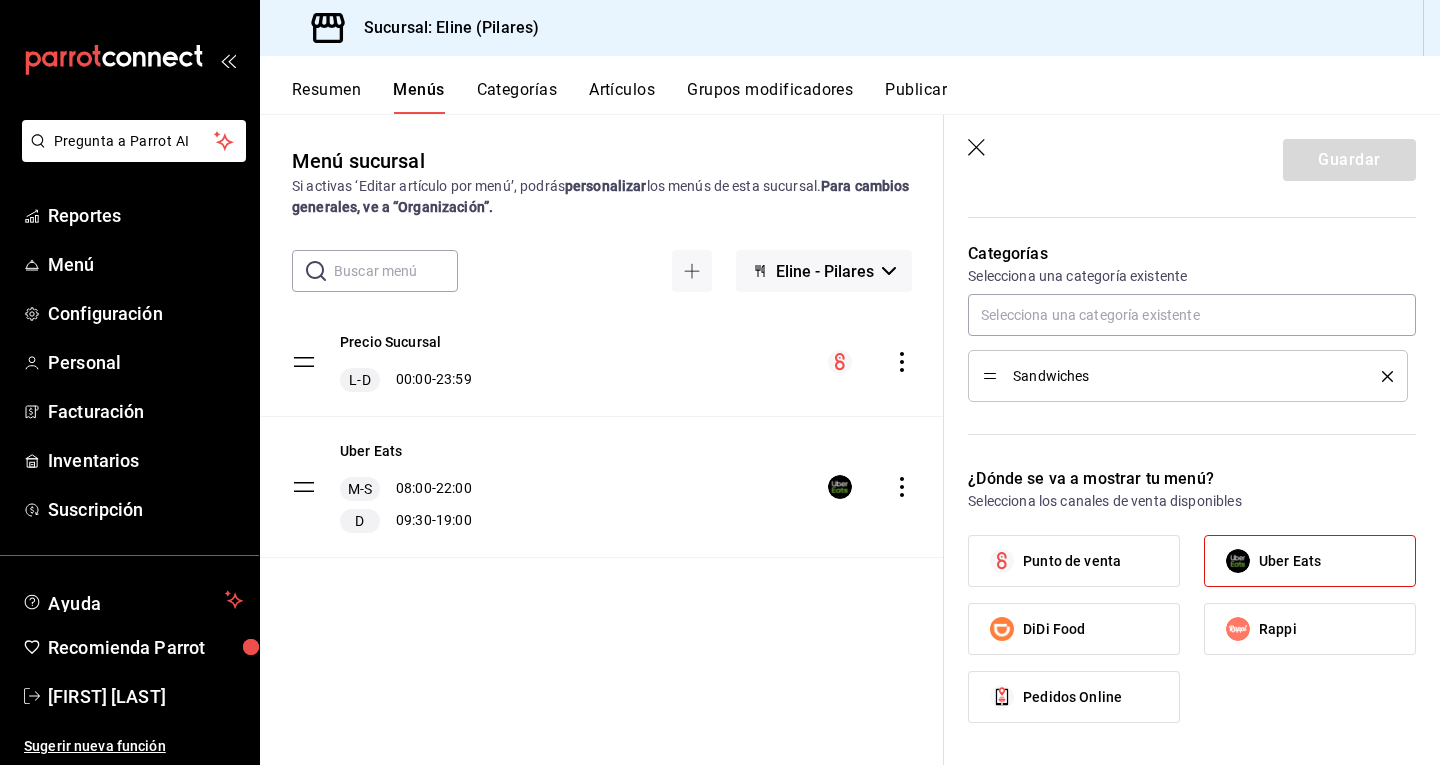 click 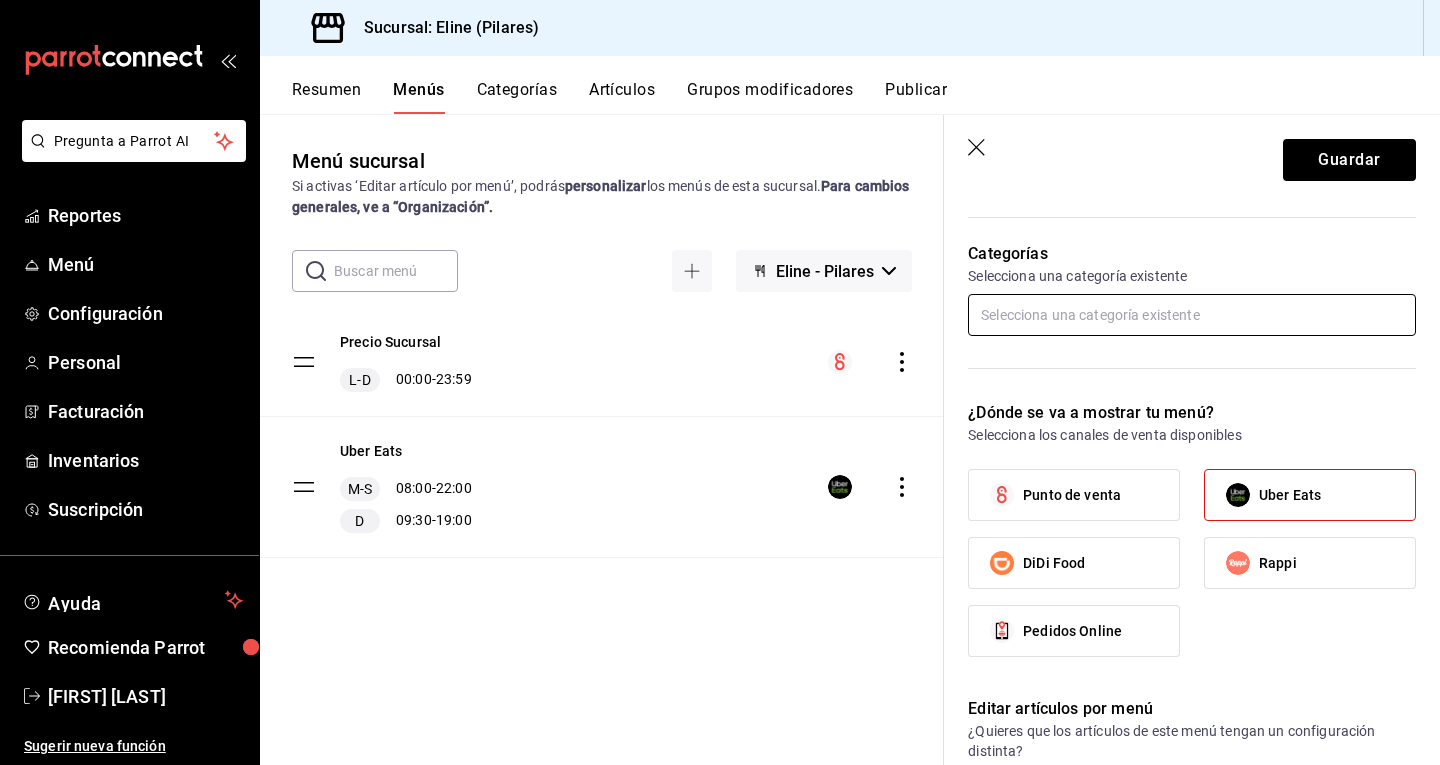 click at bounding box center (1192, 315) 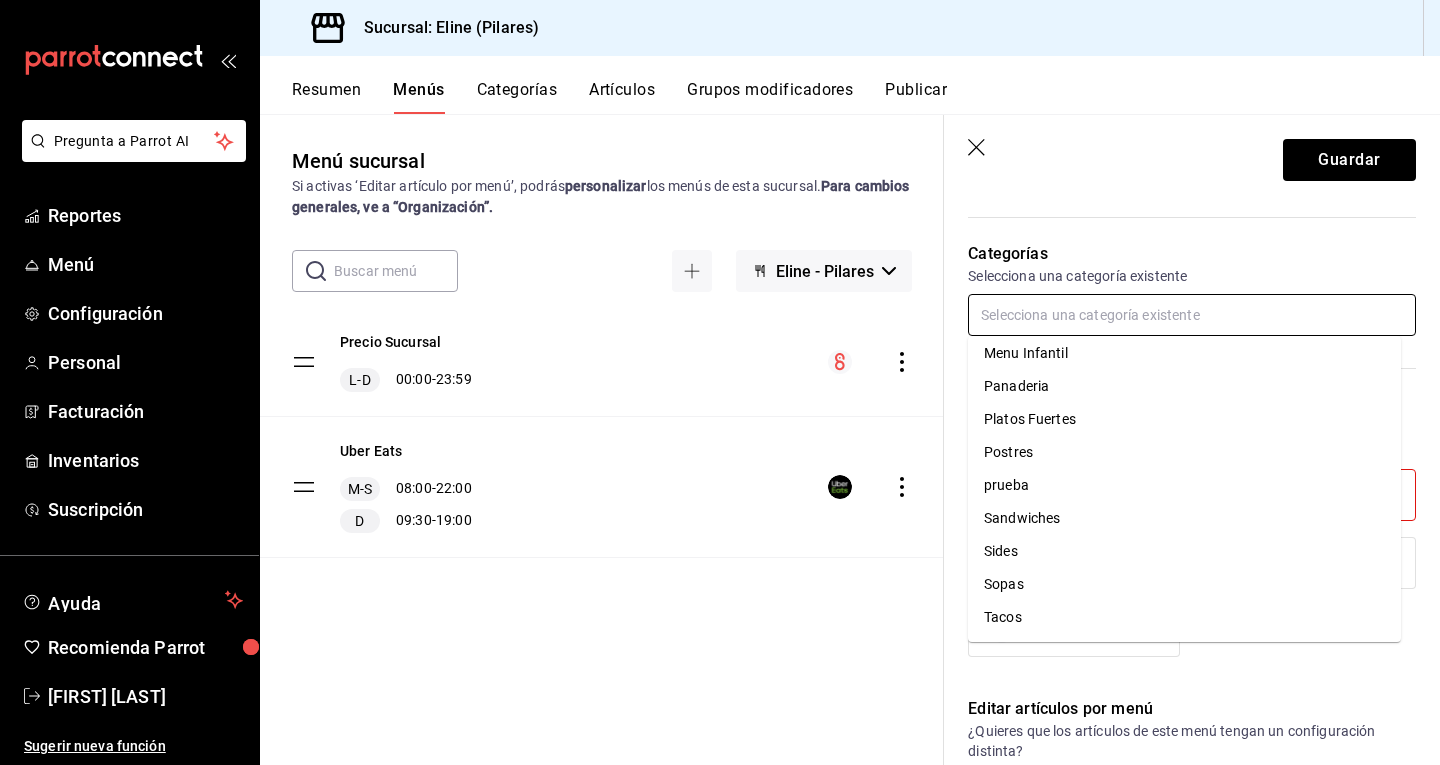 scroll, scrollTop: 0, scrollLeft: 0, axis: both 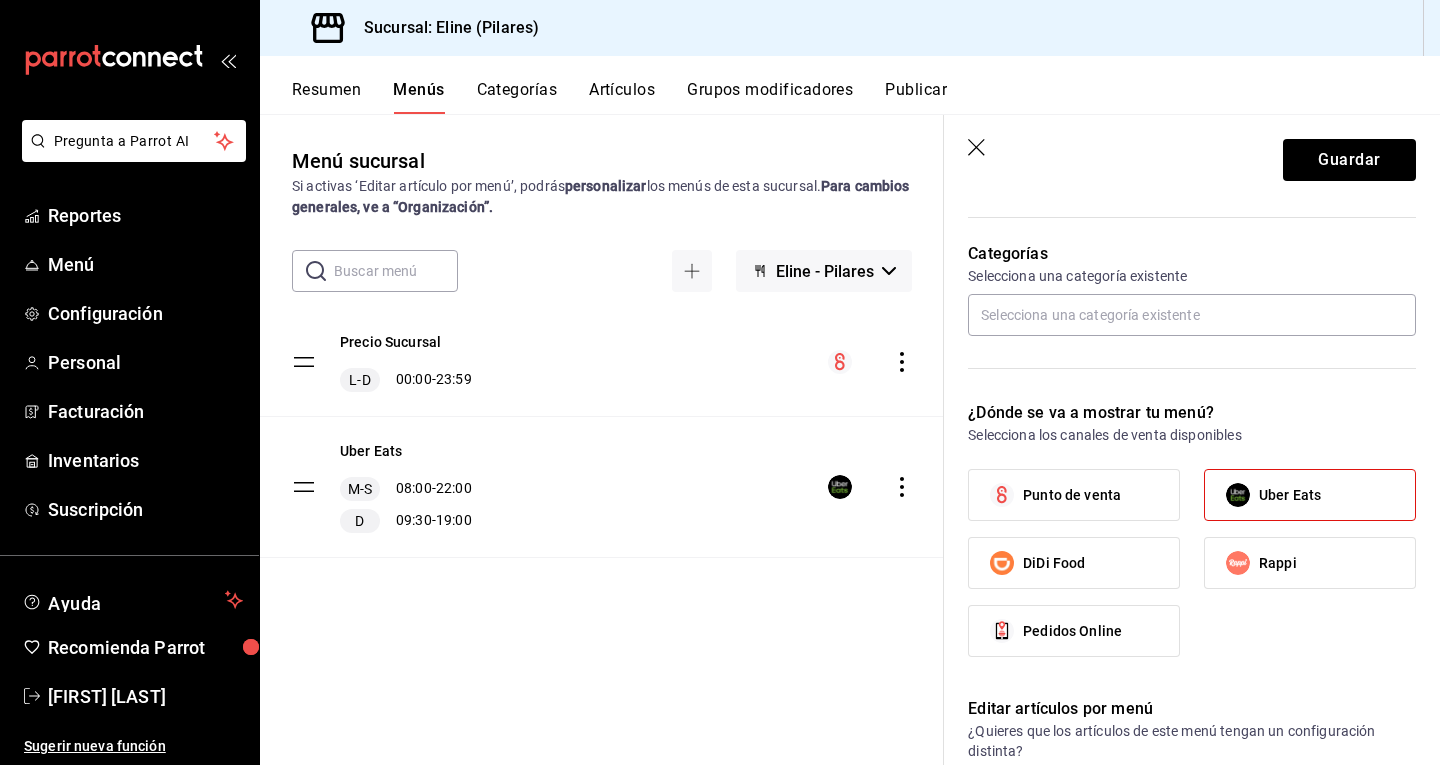 click on "Menú sucursal Si activas ‘Editar artículo por menú’, podrás  personalizar  los menús de esta sucursal.  Para cambios generales, ve a “Organización”. ​ ​ Eline - Pilares Precio Sucursal L-D 00:00  -  23:59 Uber Eats M-S 08:00  -  22:00 D 09:30  -  19:00" at bounding box center (602, 455) 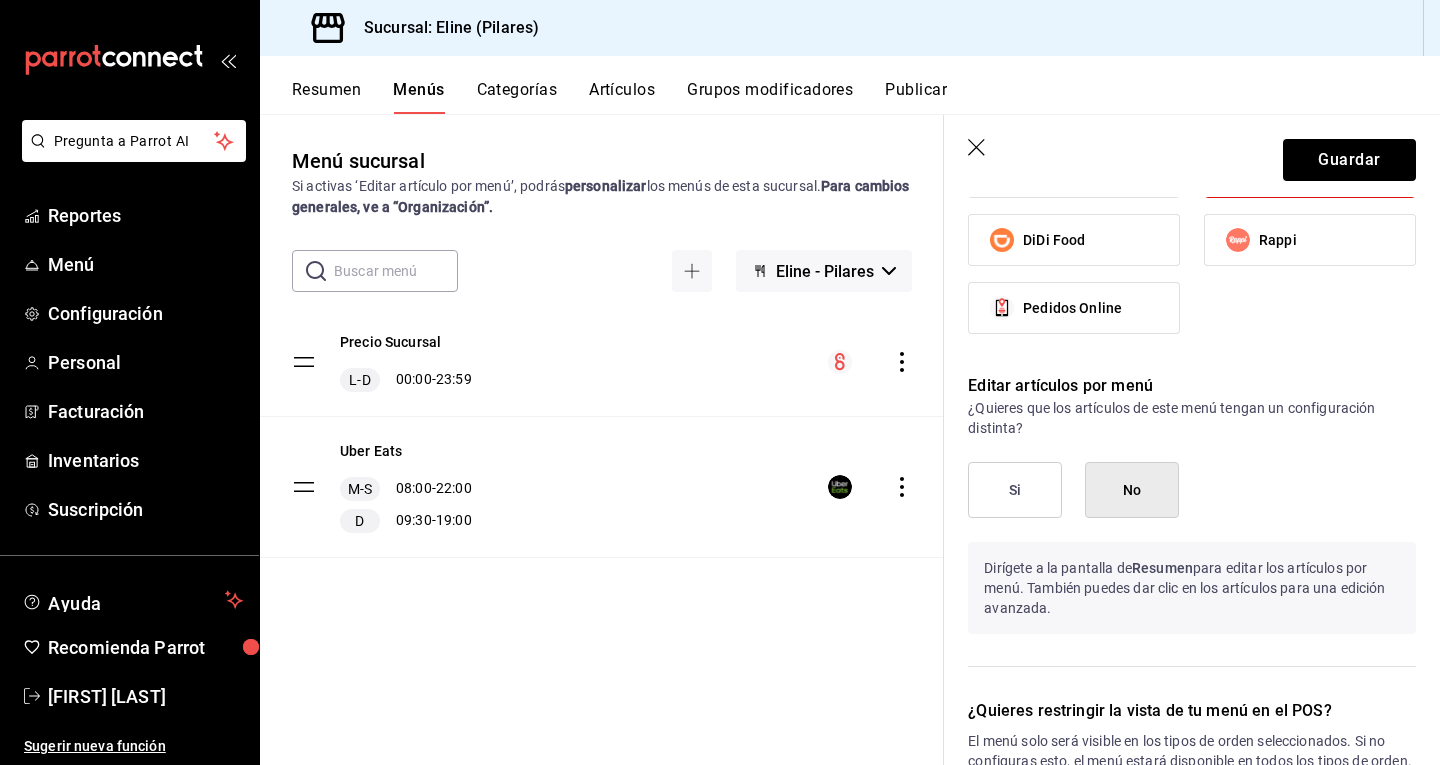 scroll, scrollTop: 1093, scrollLeft: 0, axis: vertical 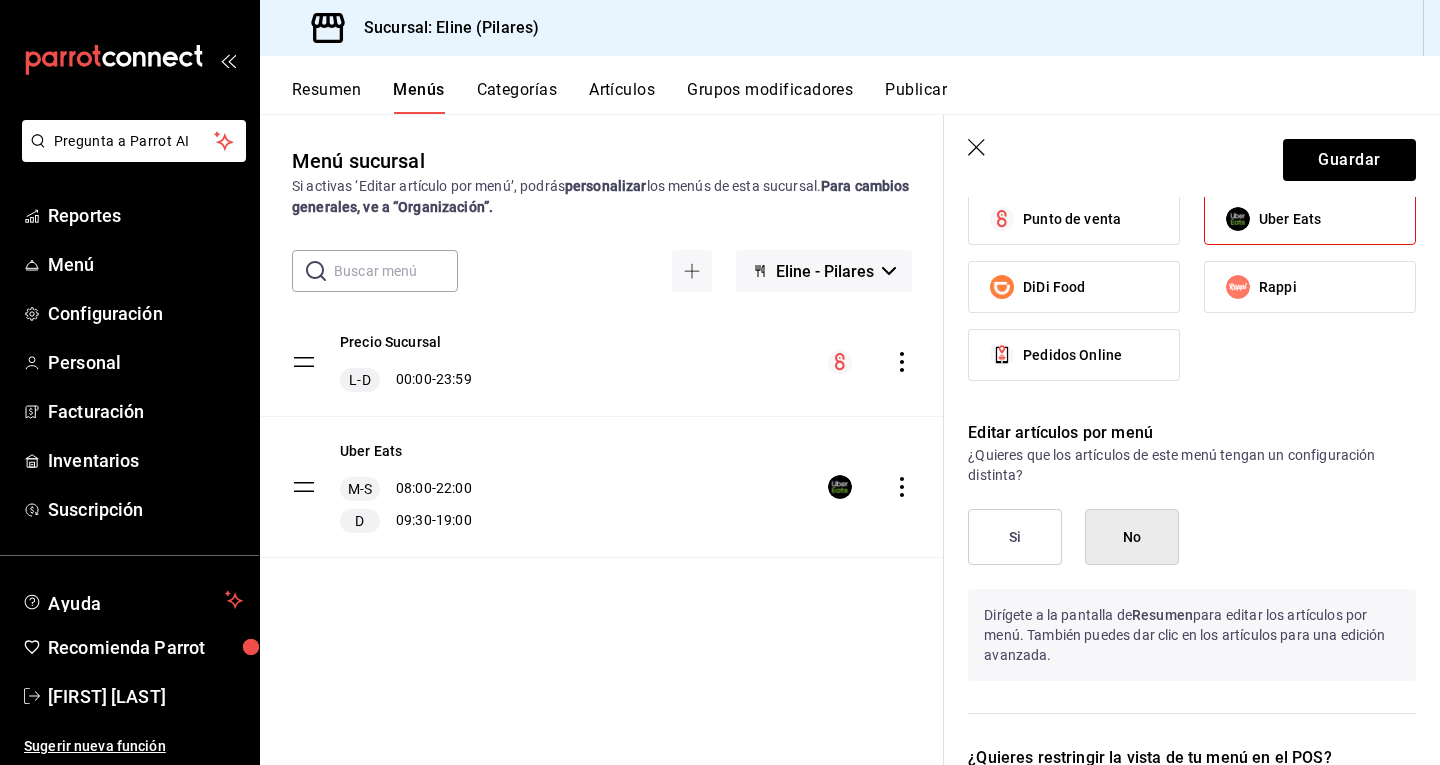 click on "Si" at bounding box center [1015, 537] 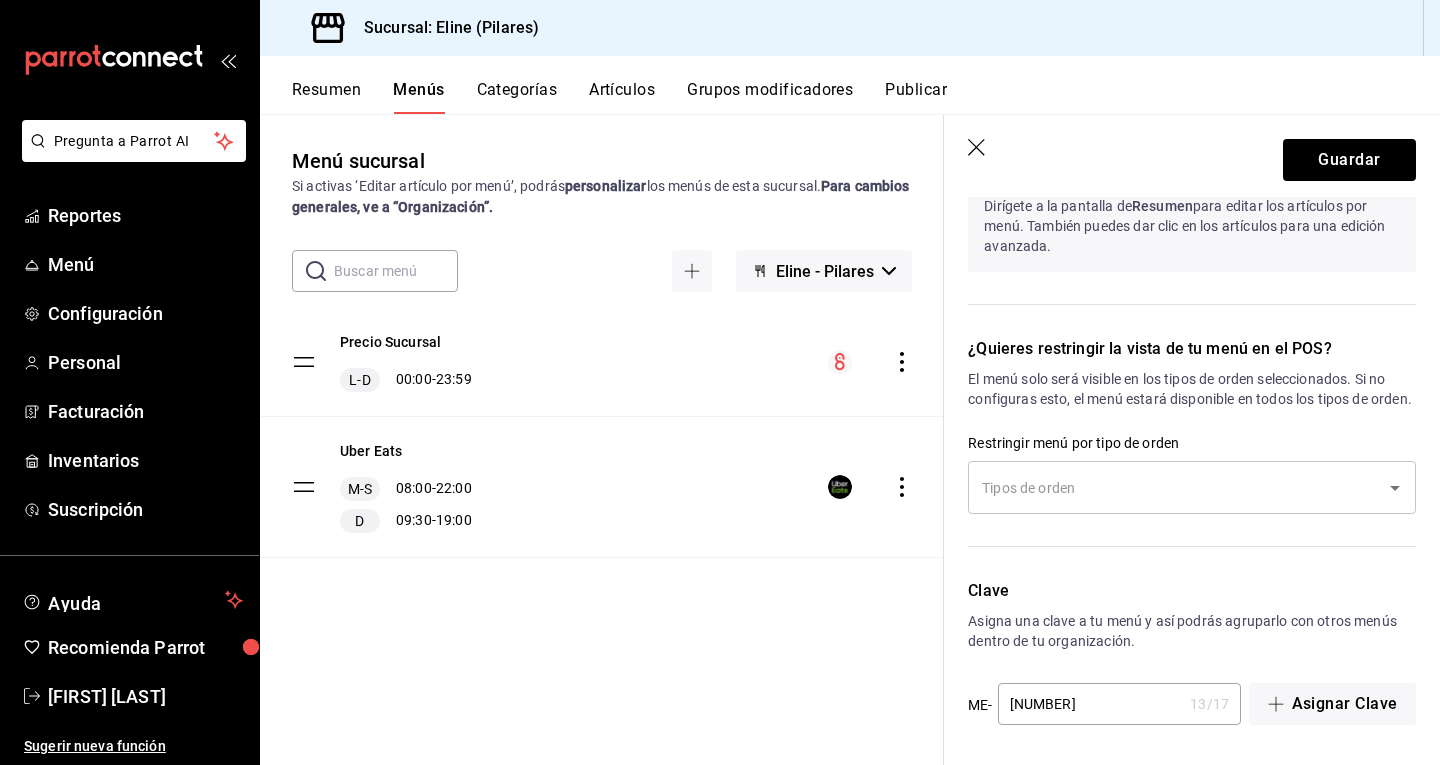 scroll, scrollTop: 1502, scrollLeft: 0, axis: vertical 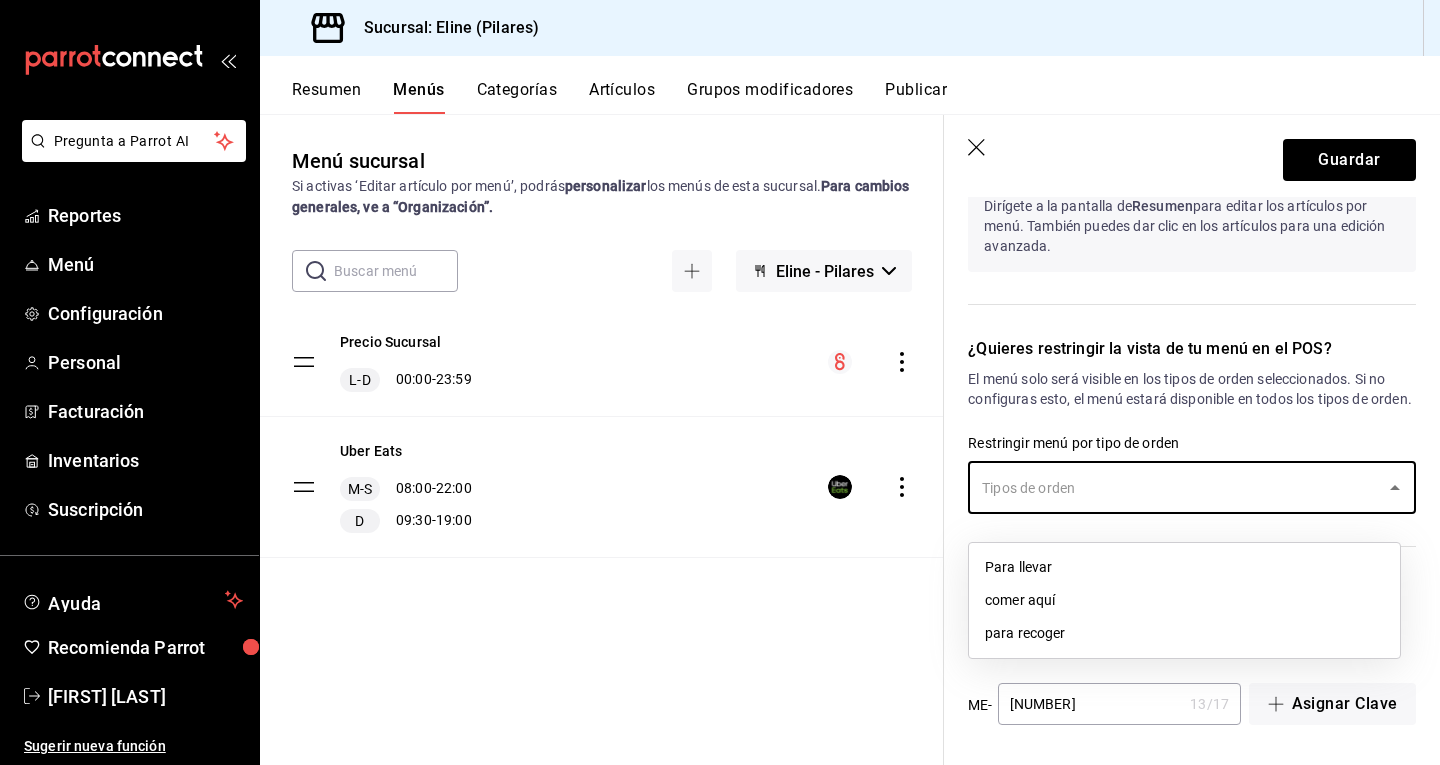 click on "comer aquí" at bounding box center (1184, 600) 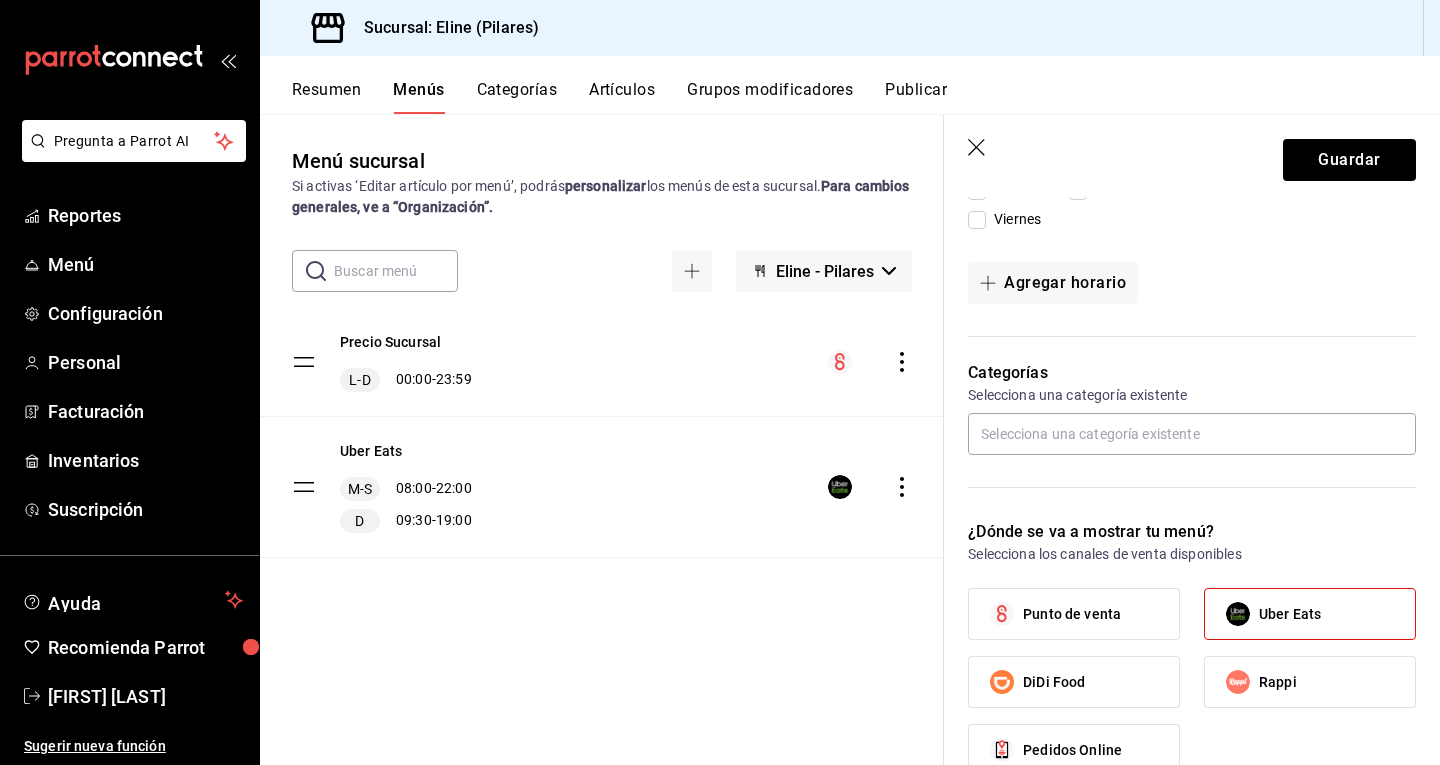 scroll, scrollTop: 646, scrollLeft: 0, axis: vertical 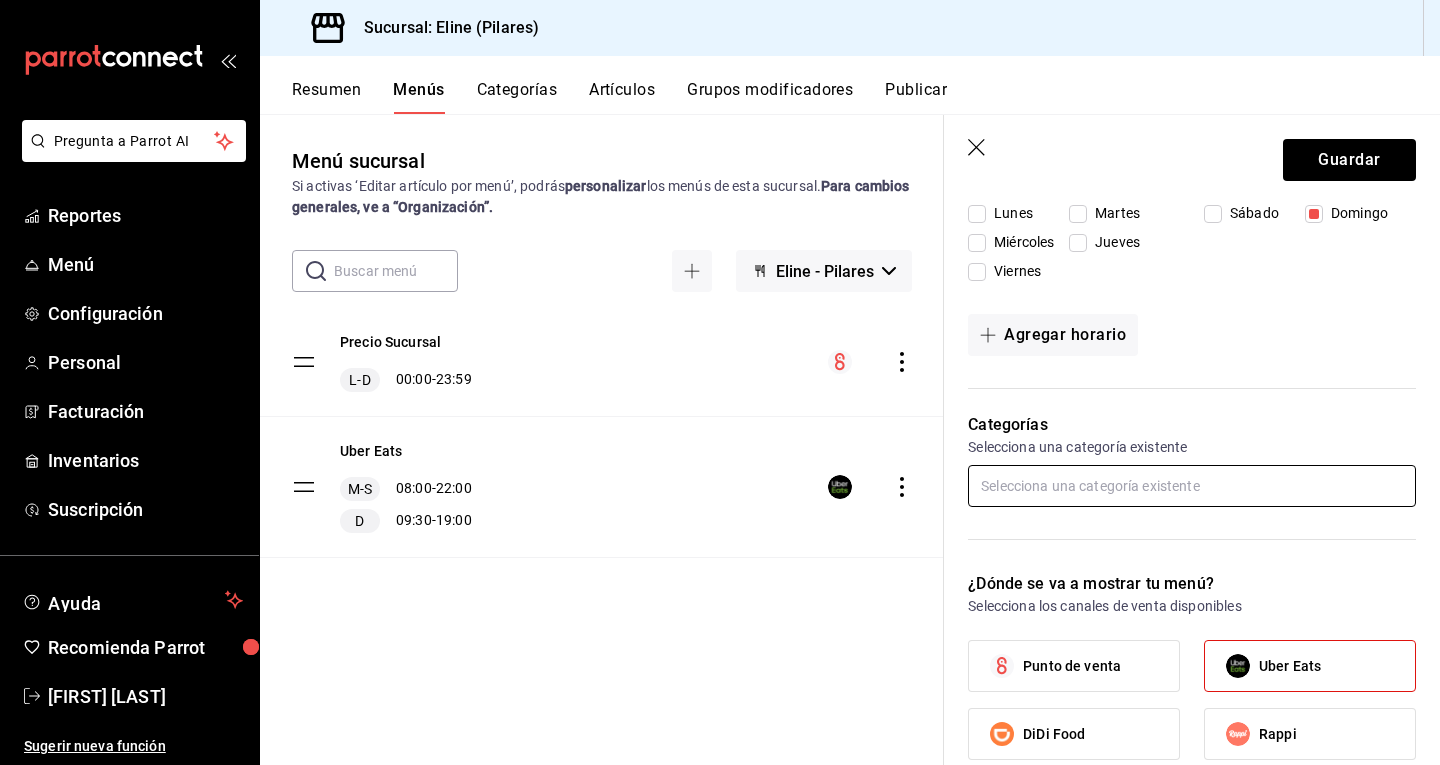 click at bounding box center (1192, 486) 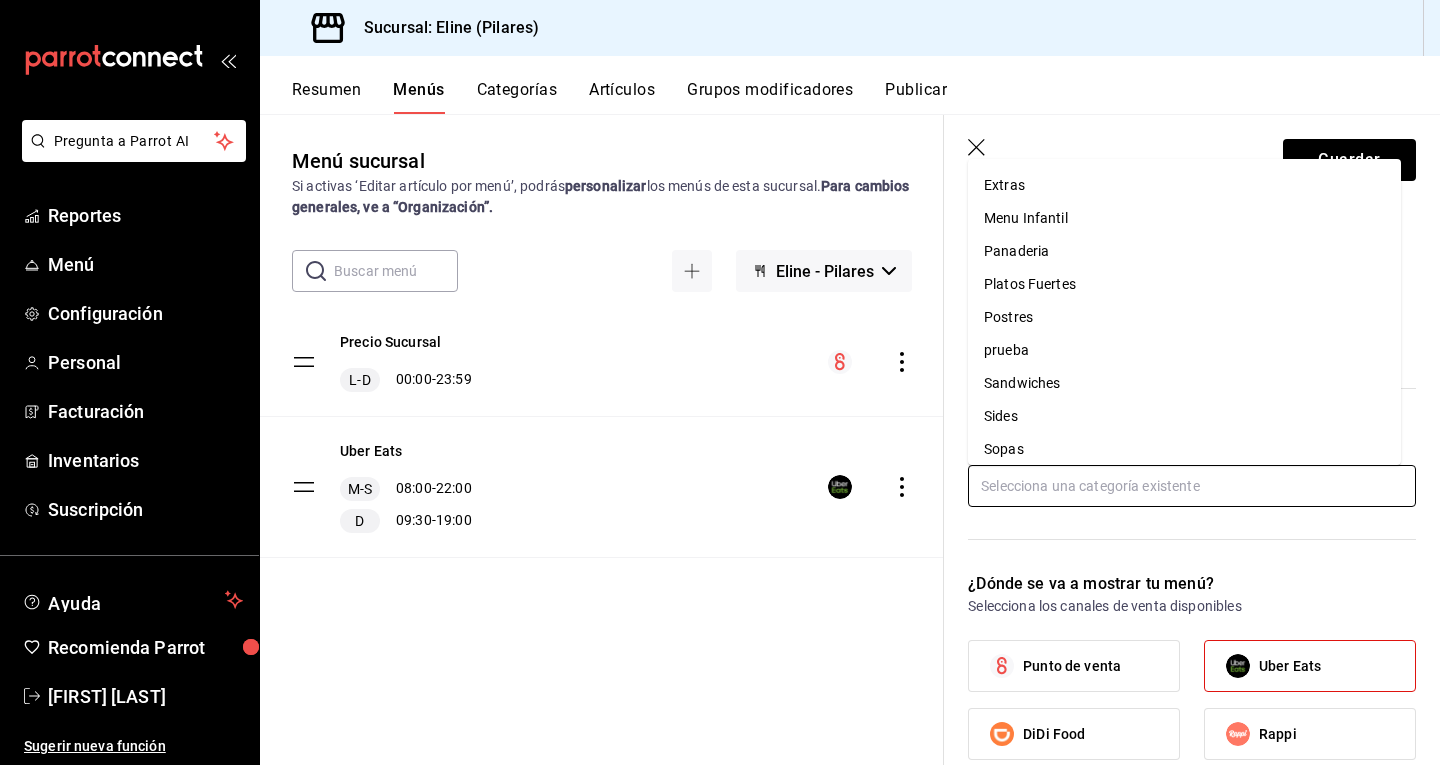 scroll, scrollTop: 229, scrollLeft: 0, axis: vertical 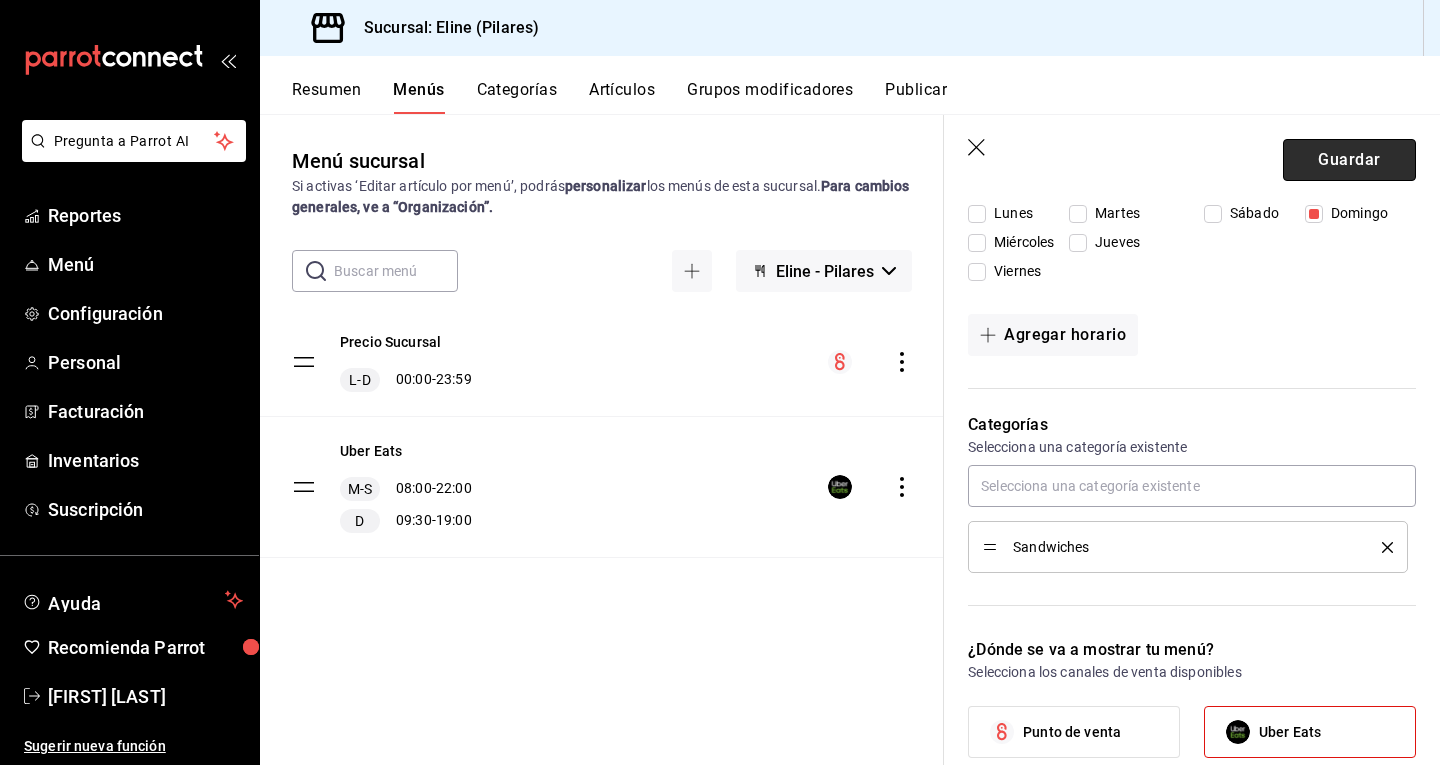 click on "Guardar" at bounding box center (1349, 160) 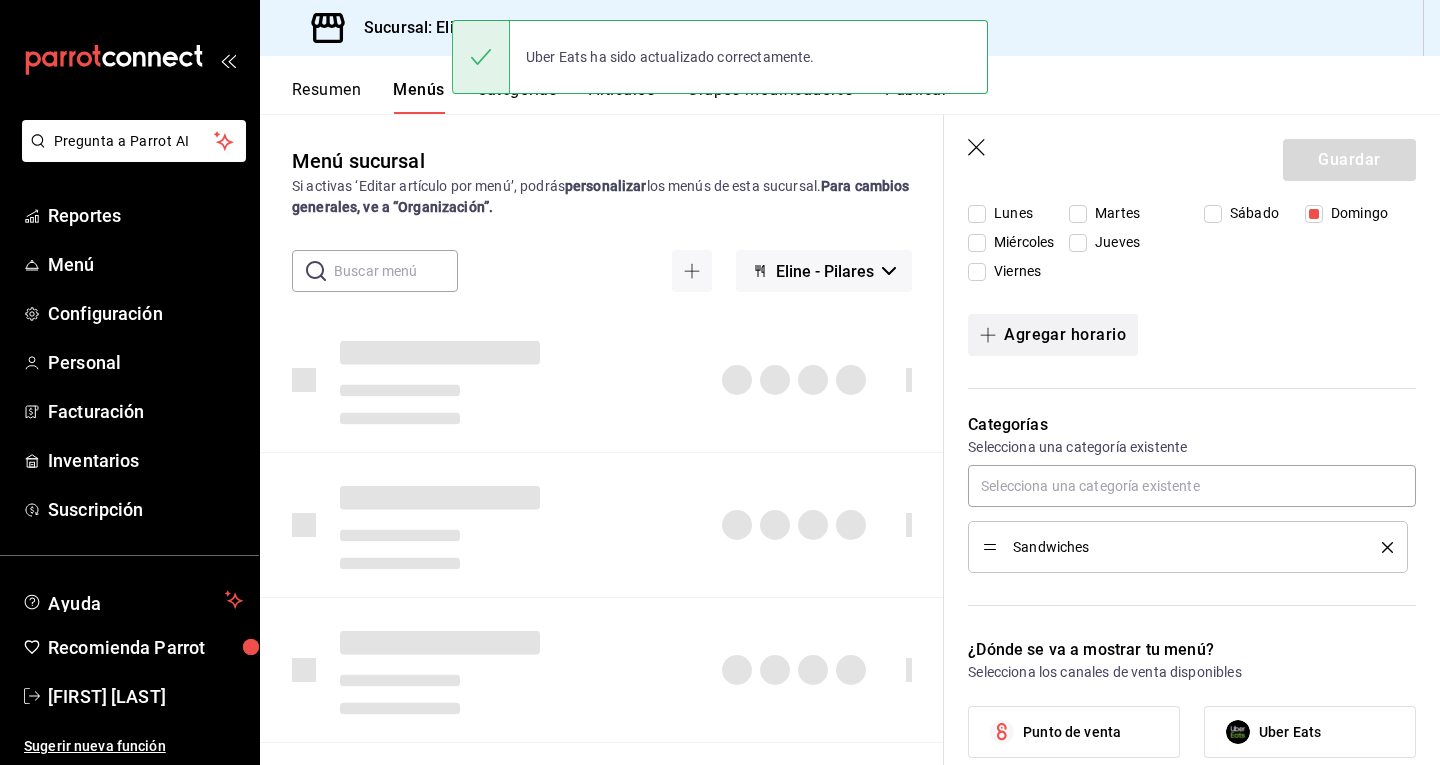 type 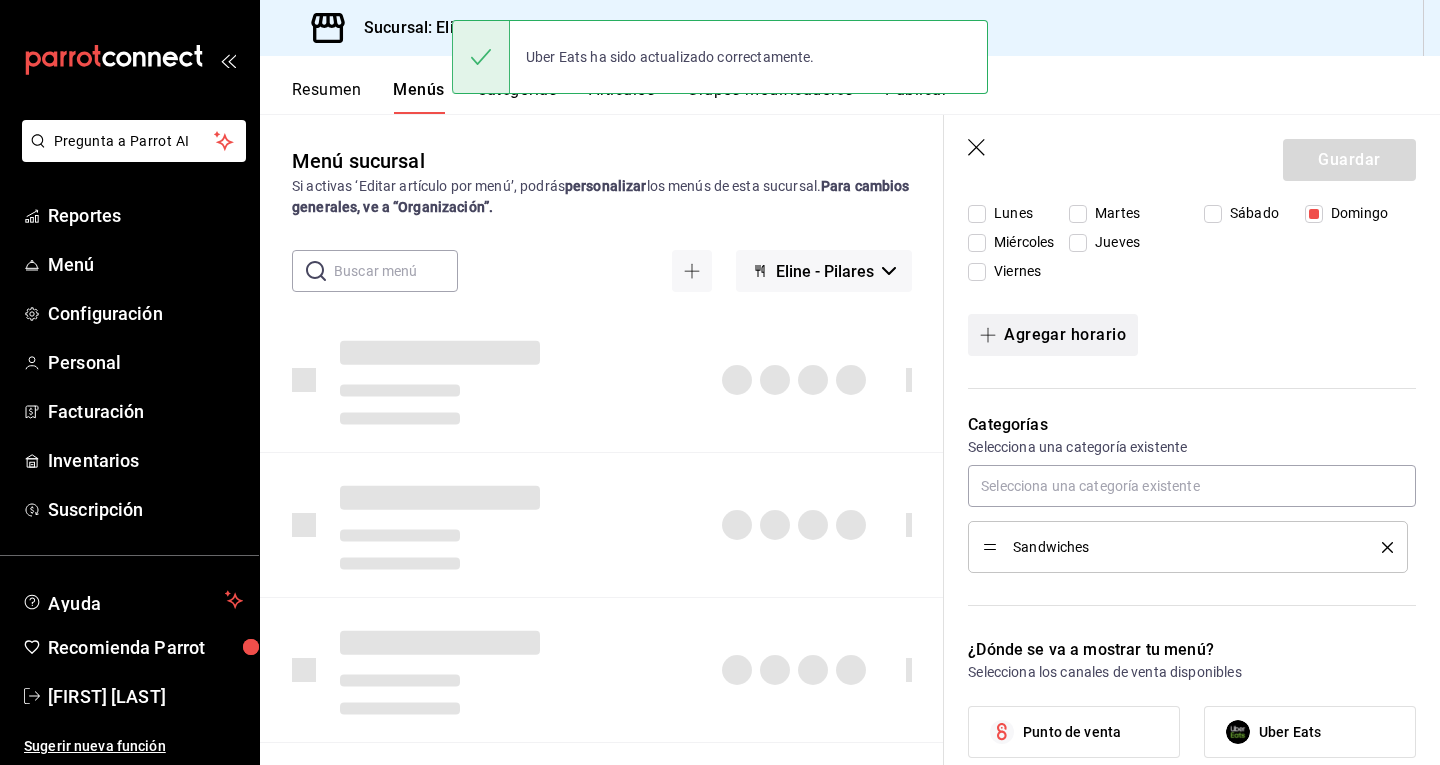 checkbox on "false" 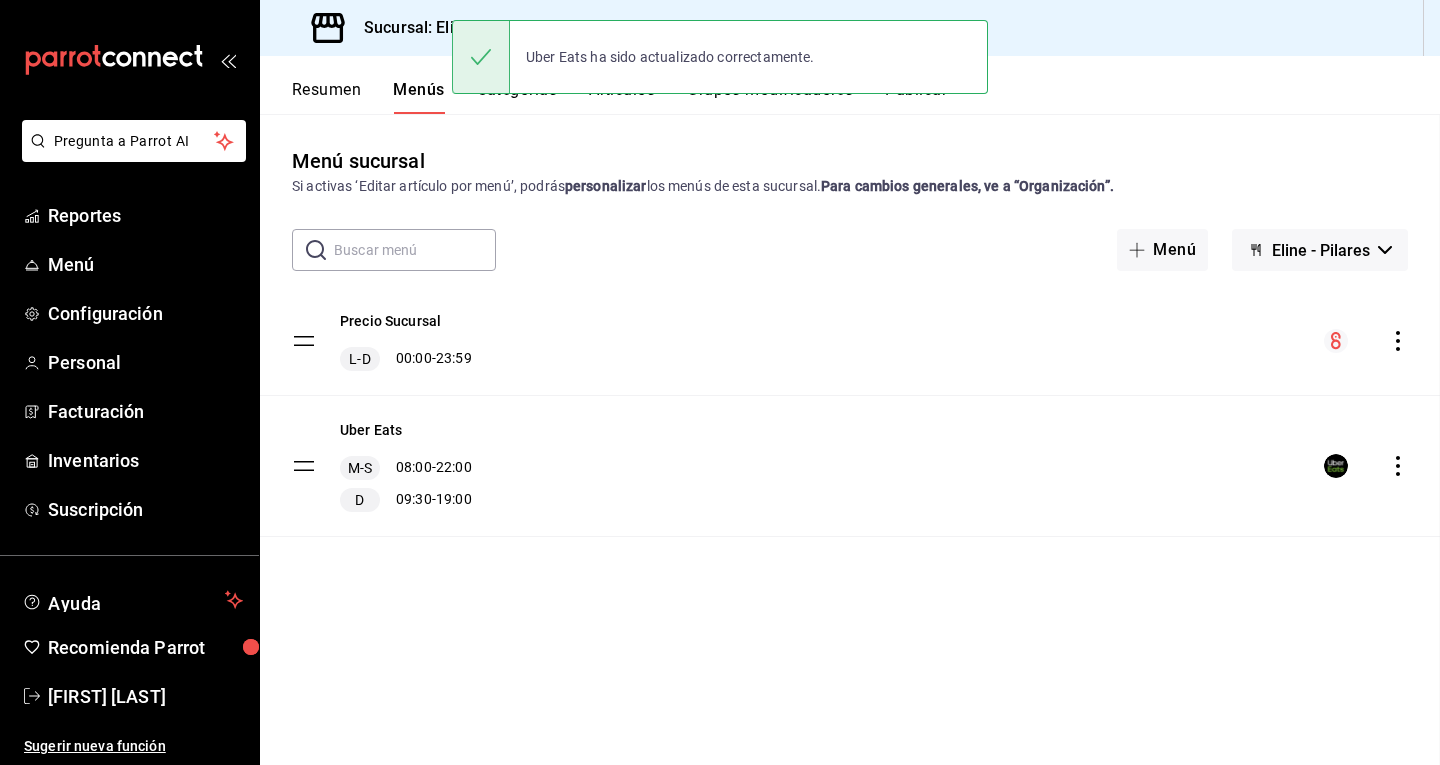 scroll, scrollTop: 0, scrollLeft: 0, axis: both 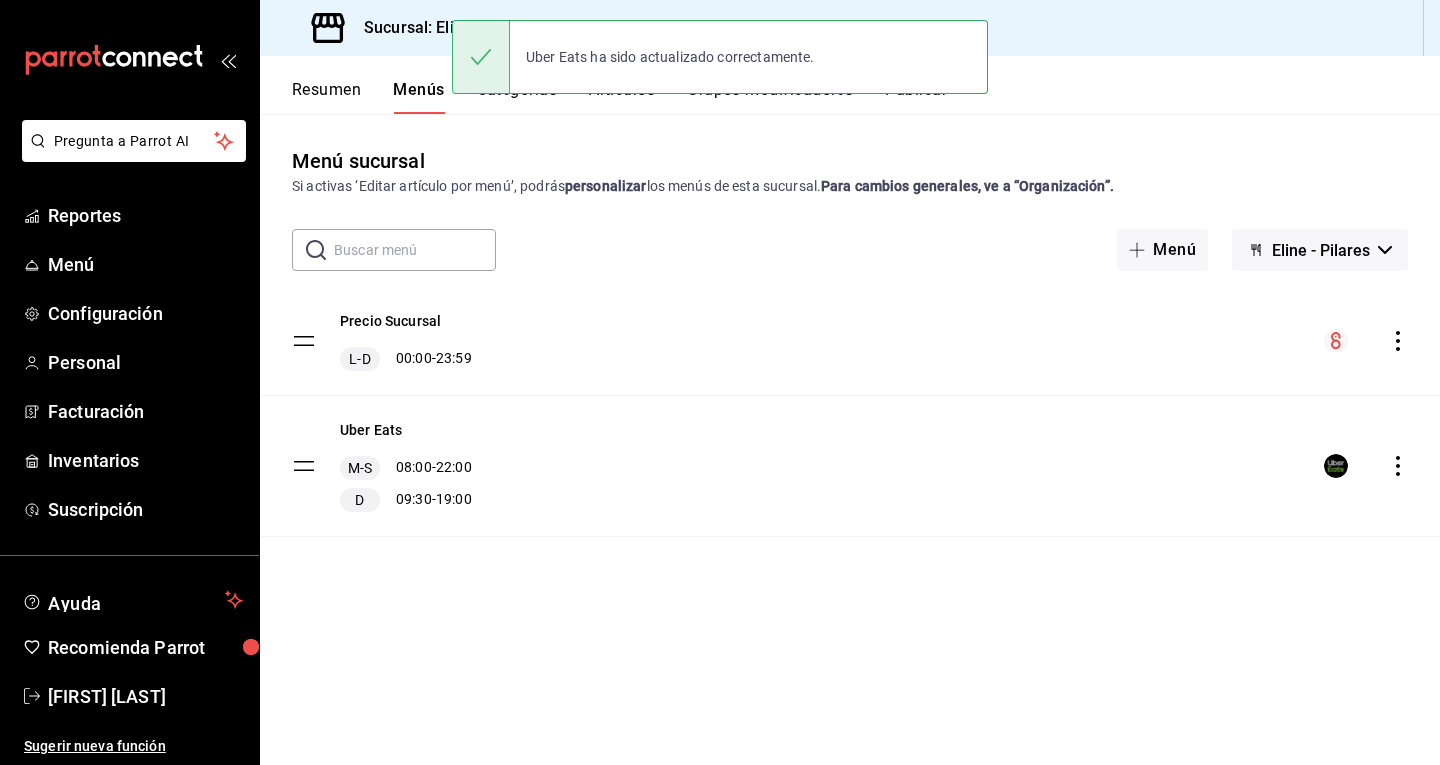 click 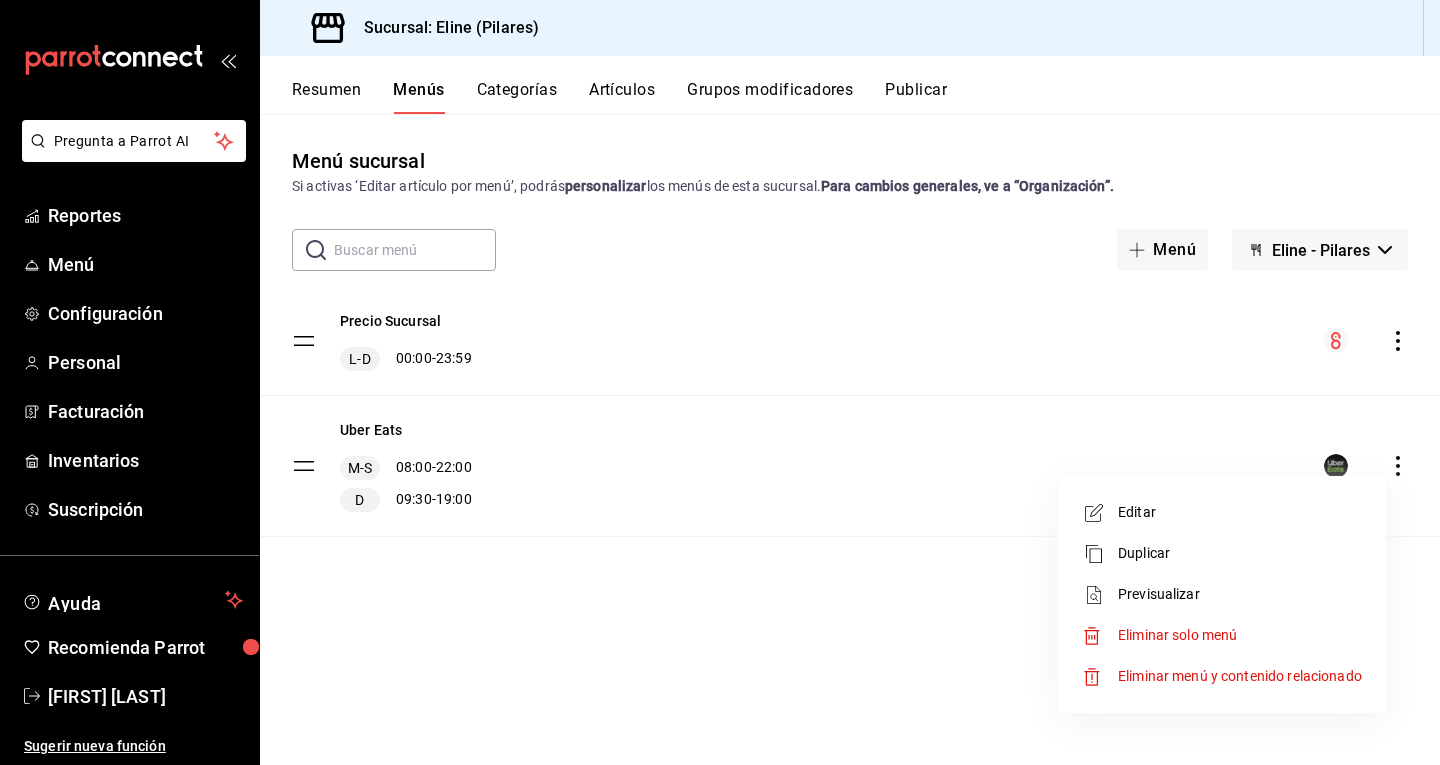 click on "Previsualizar" at bounding box center (1240, 594) 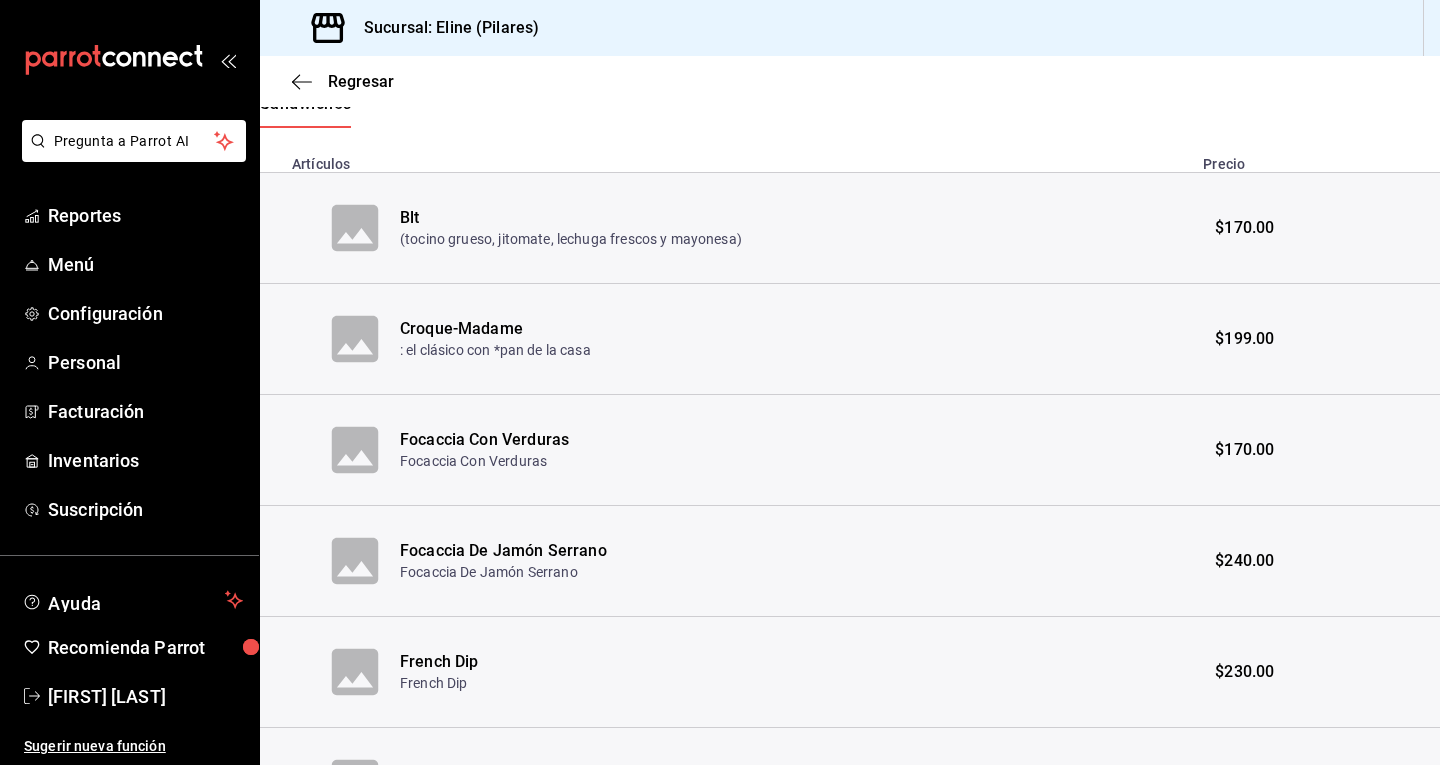 scroll, scrollTop: 562, scrollLeft: 0, axis: vertical 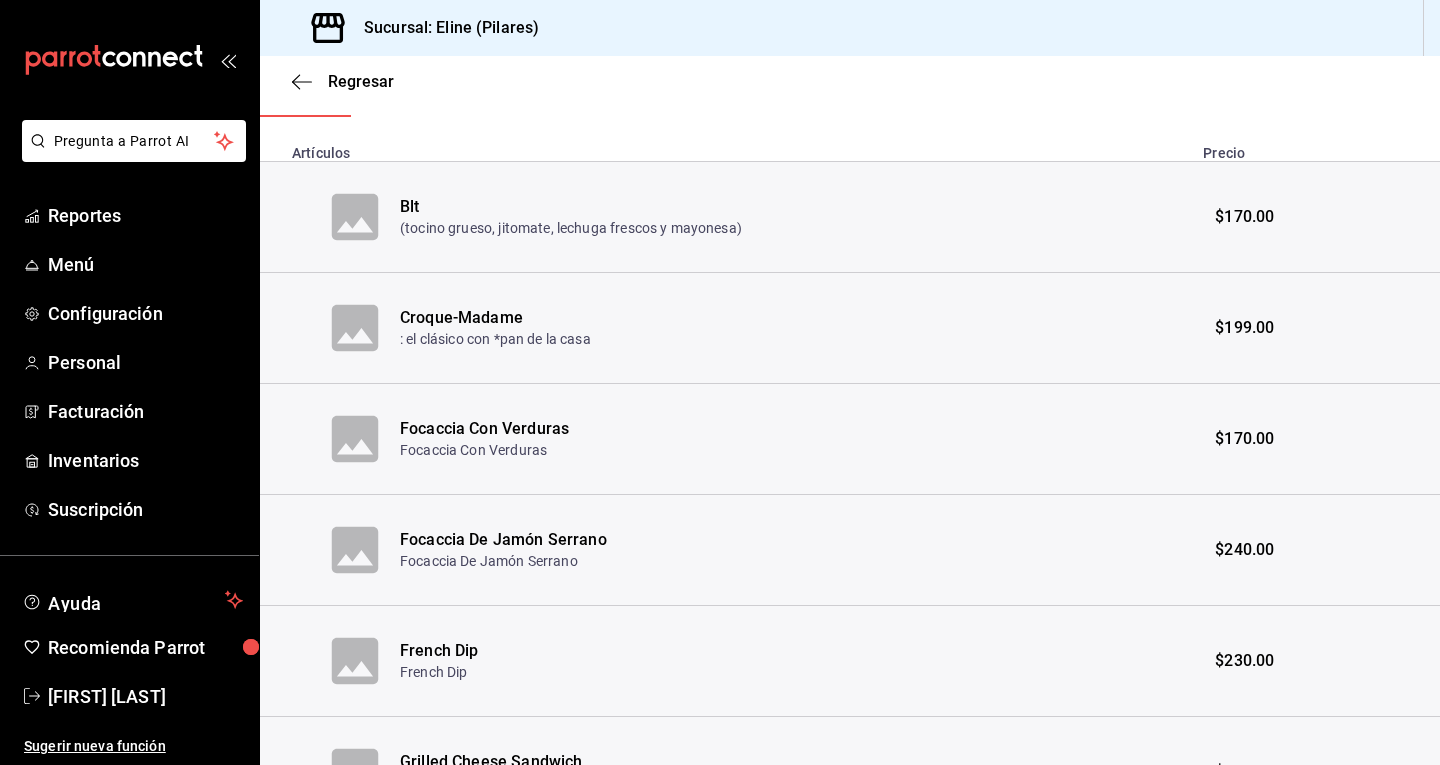 click on "$170.00" at bounding box center [1315, 217] 